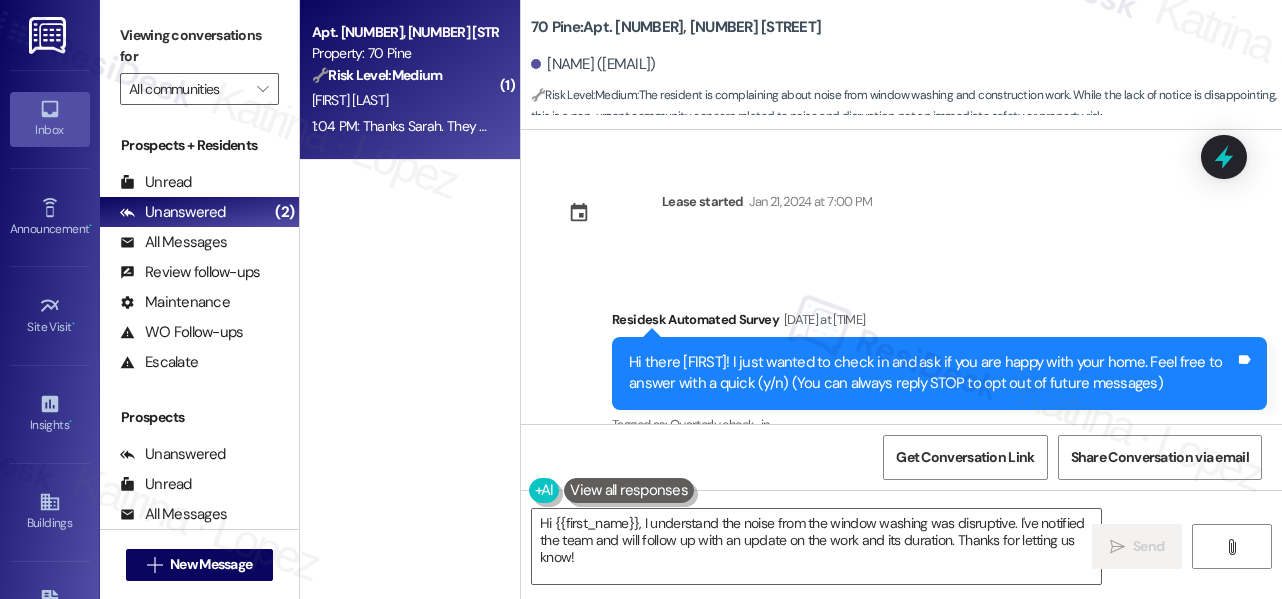 scroll, scrollTop: 0, scrollLeft: 0, axis: both 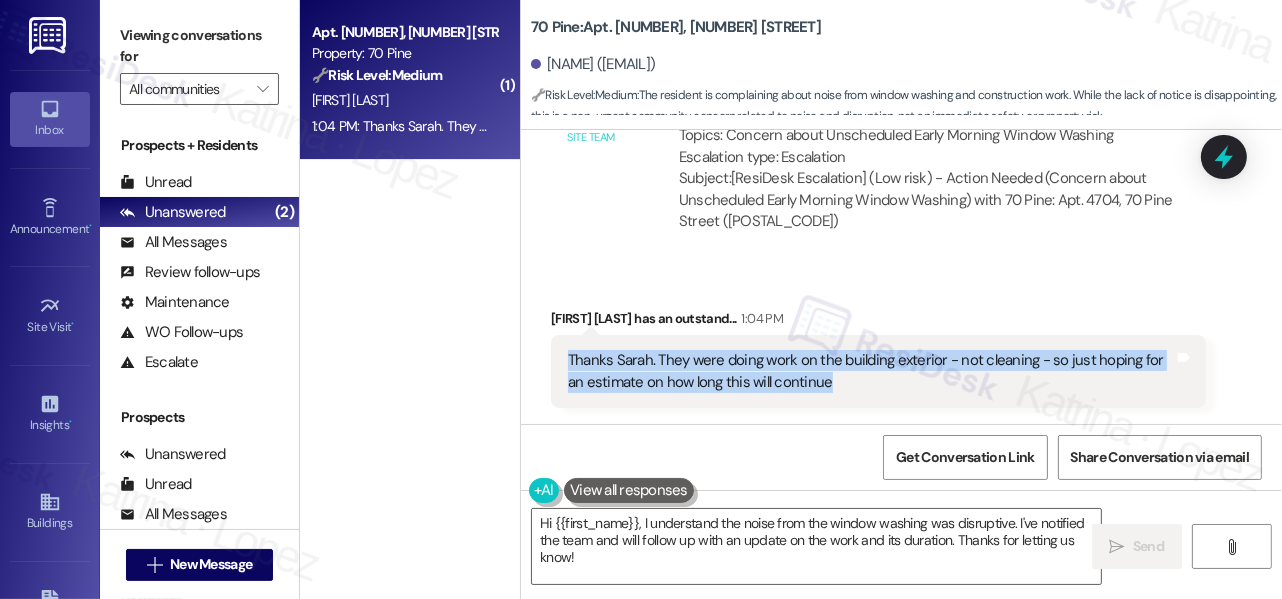 click on "Thanks Sarah. They were doing work on the building exterior - not cleaning - so just hoping for an estimate on how long this will continue" at bounding box center (871, 371) 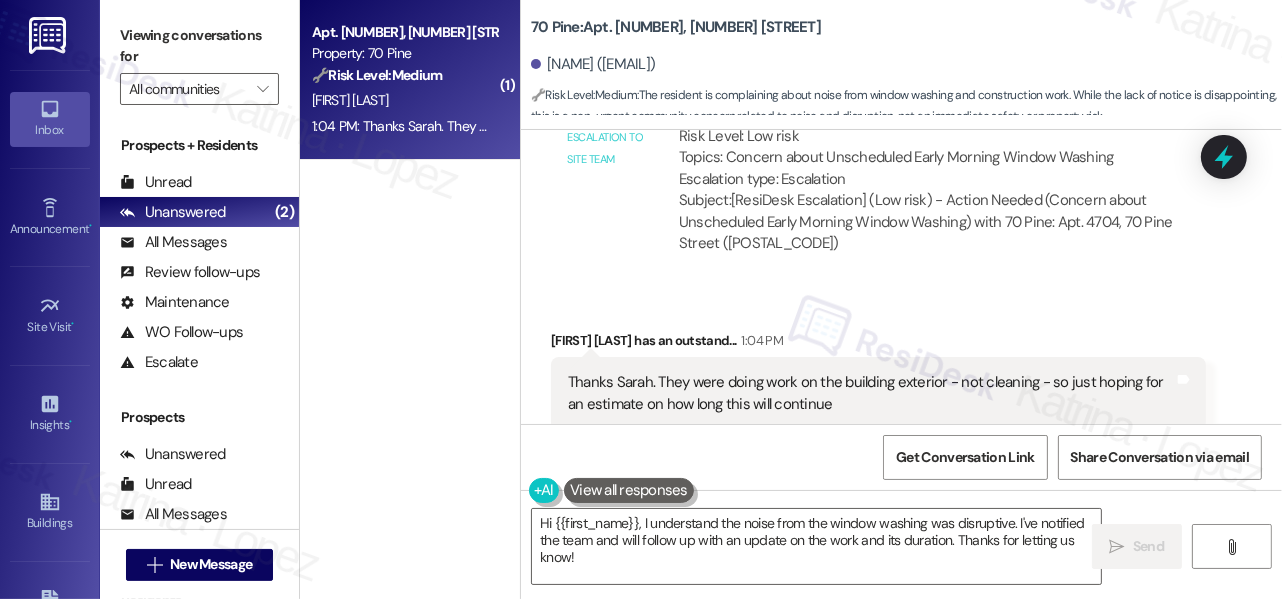 scroll, scrollTop: 13030, scrollLeft: 0, axis: vertical 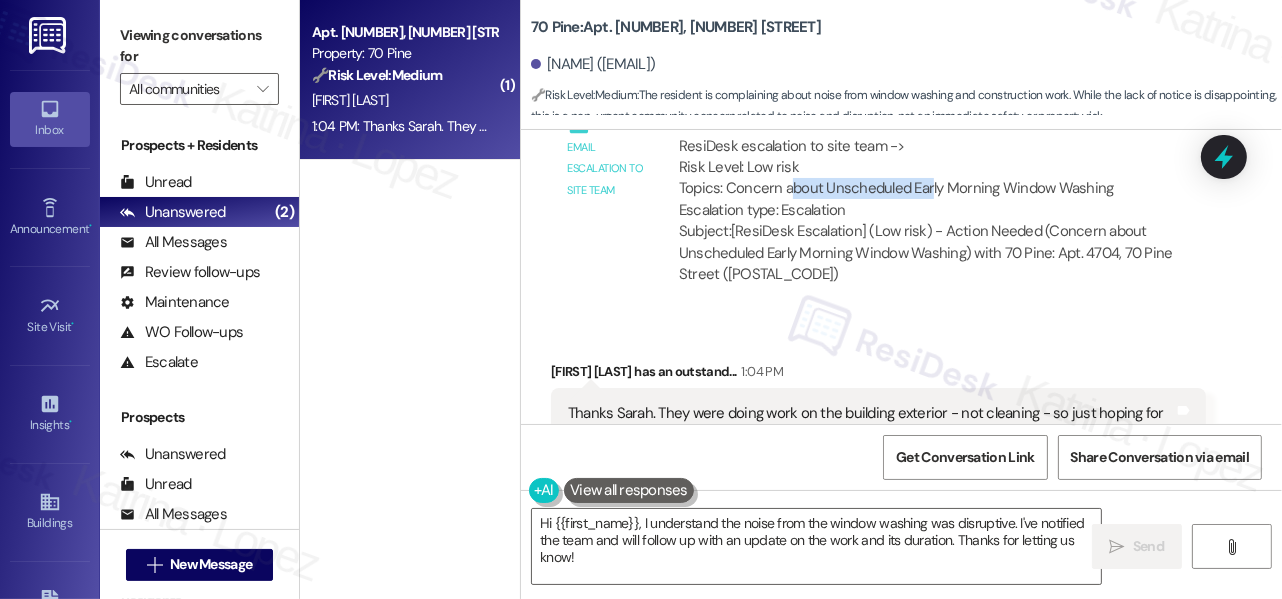 drag, startPoint x: 788, startPoint y: 226, endPoint x: 928, endPoint y: 230, distance: 140.05713 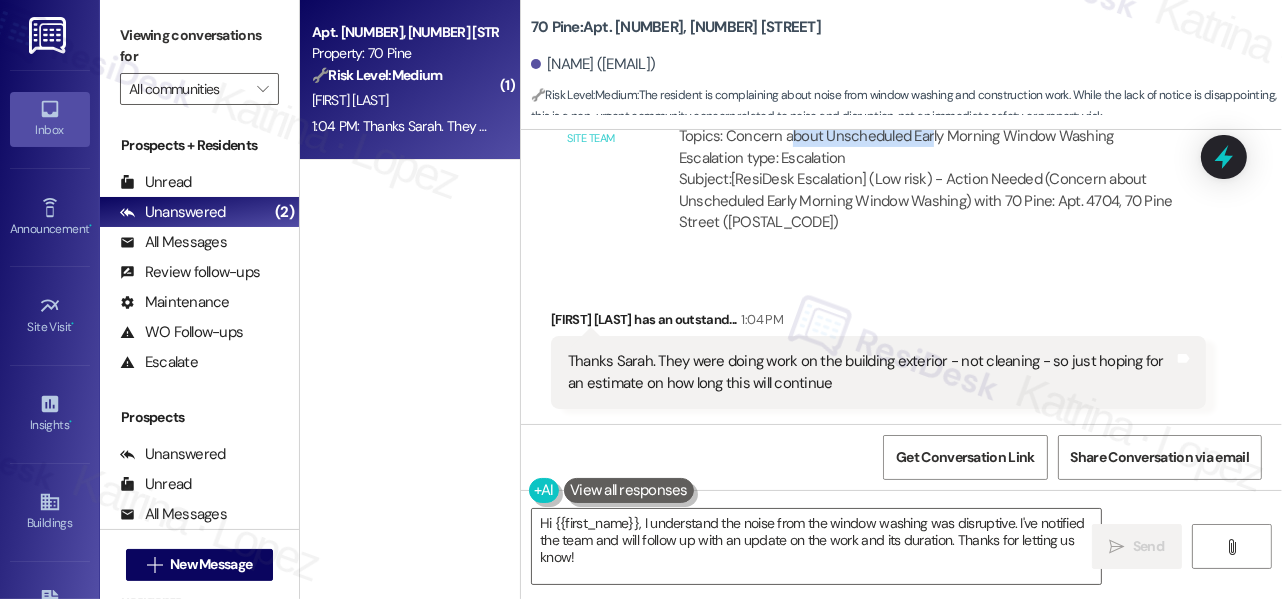 scroll, scrollTop: 13121, scrollLeft: 0, axis: vertical 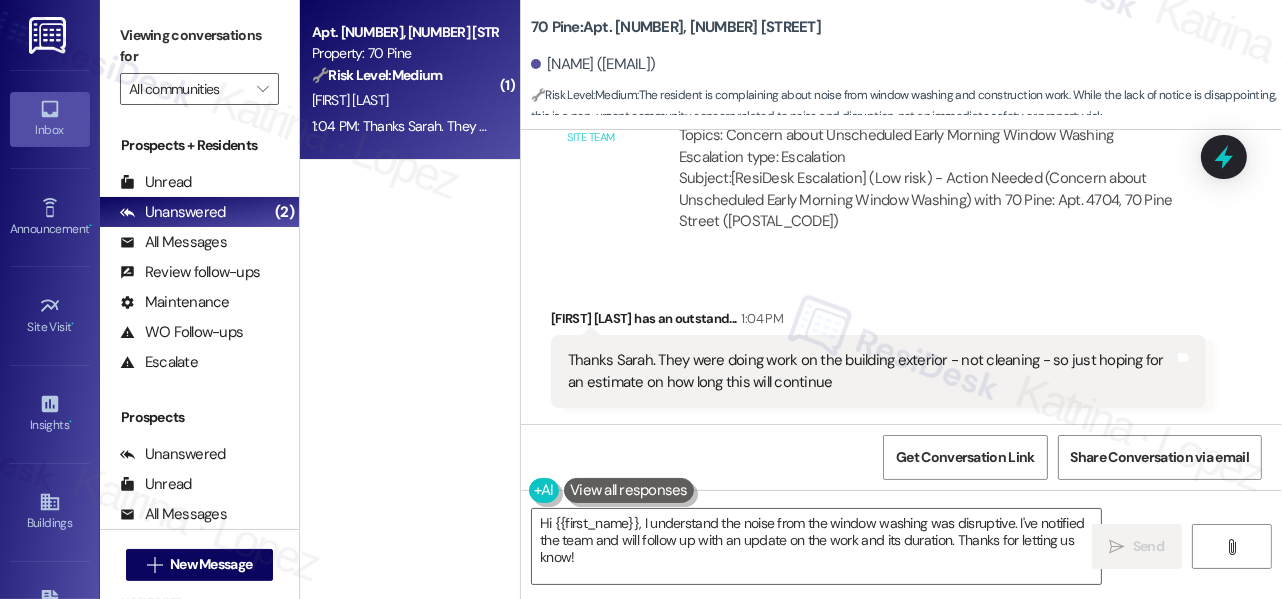 click on "[NAME] [LAST] [TIME]" at bounding box center (878, 322) 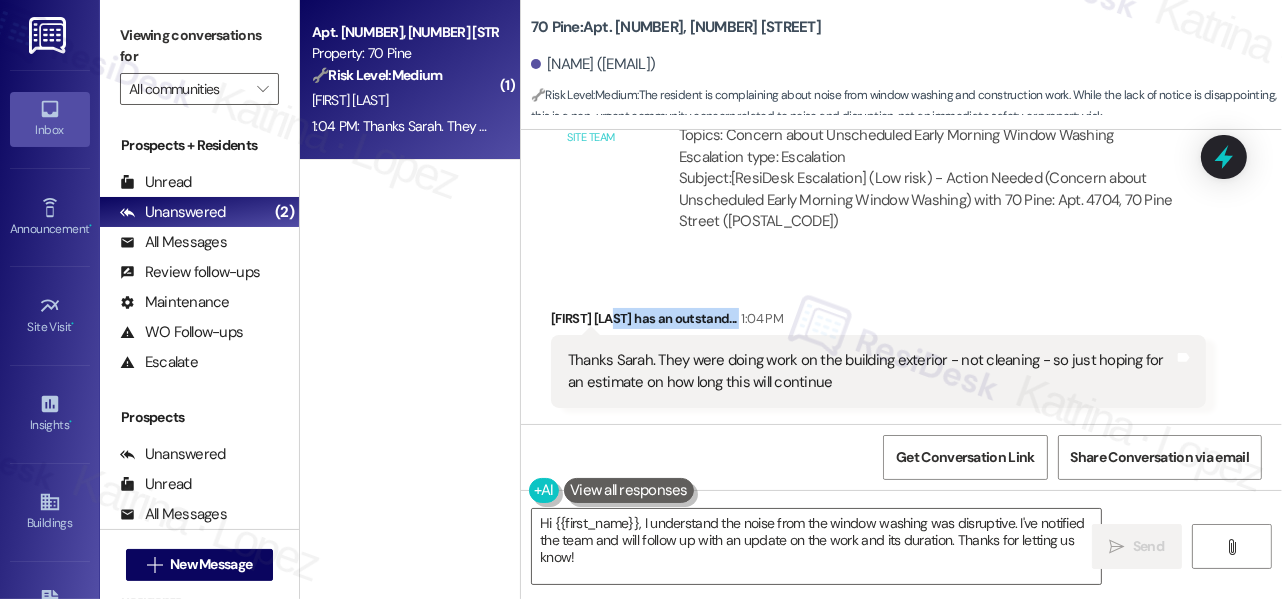 click on "[NAME] [LAST] [TIME]" at bounding box center (878, 322) 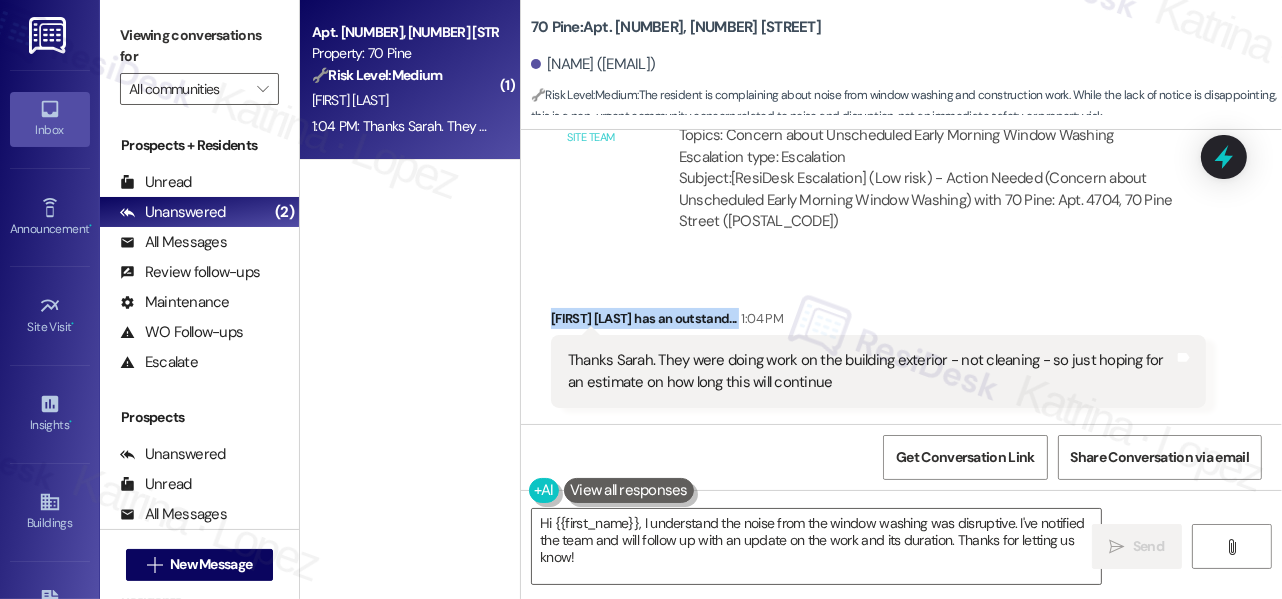 click on "[NAME] [LAST] [TIME]" at bounding box center (878, 322) 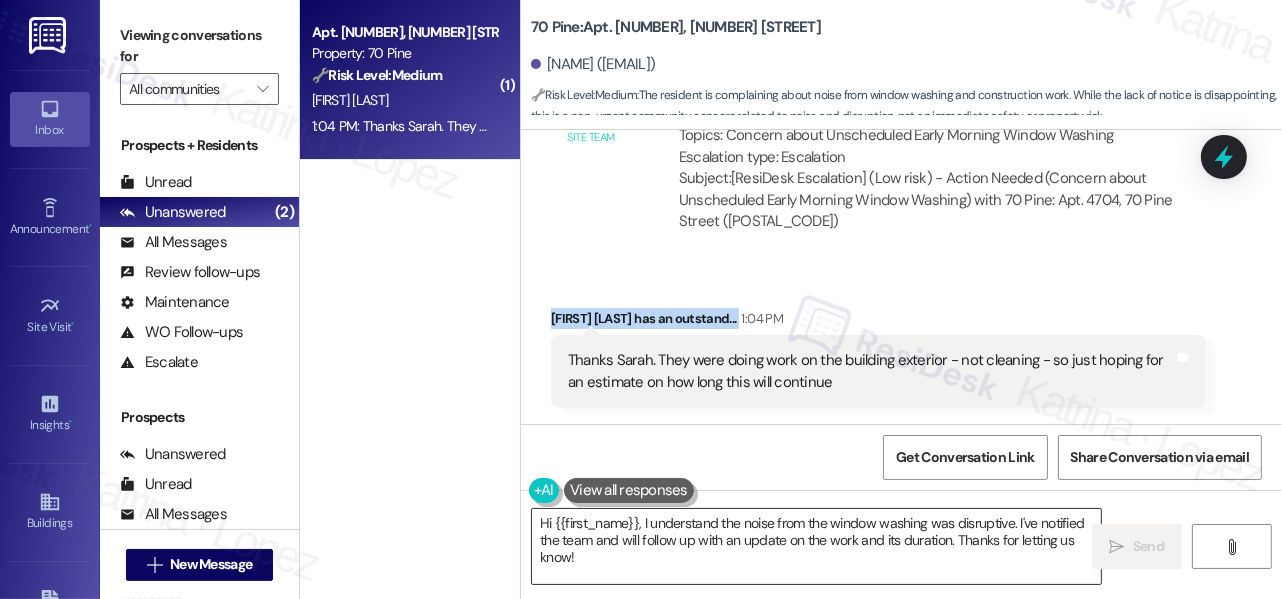 click on "Hi {{first_name}}, I understand the noise from the window washing was disruptive. I've notified the team and will follow up with an update on the work and its duration. Thanks for letting us know!" at bounding box center (816, 546) 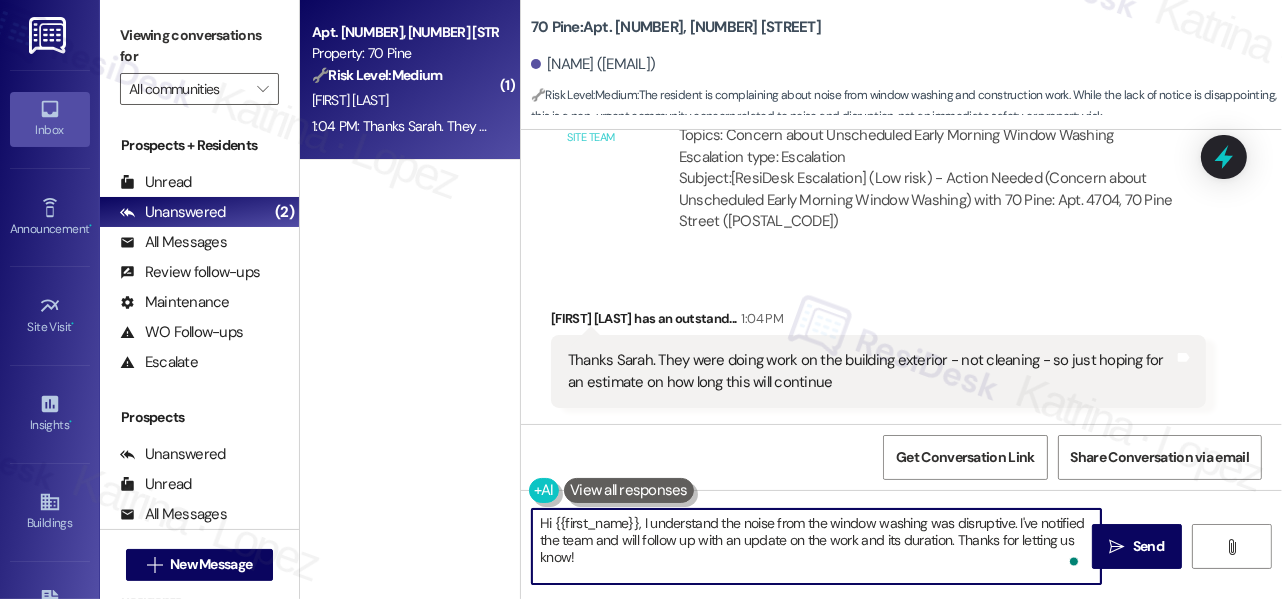 click on "Hi {{first_name}}, I understand the noise from the window washing was disruptive. I've notified the team and will follow up with an update on the work and its duration. Thanks for letting us know!" at bounding box center (816, 546) 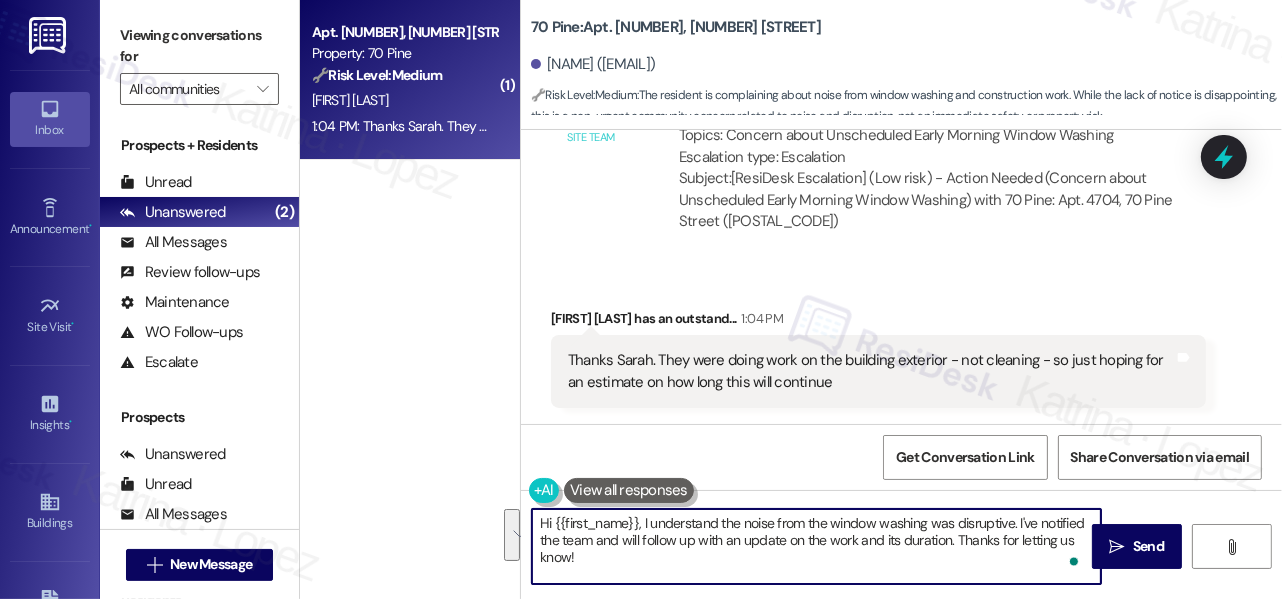 click on "Hi {{first_name}}, I understand the noise from the window washing was disruptive. I've notified the team and will follow up with an update on the work and its duration. Thanks for letting us know!" at bounding box center (816, 546) 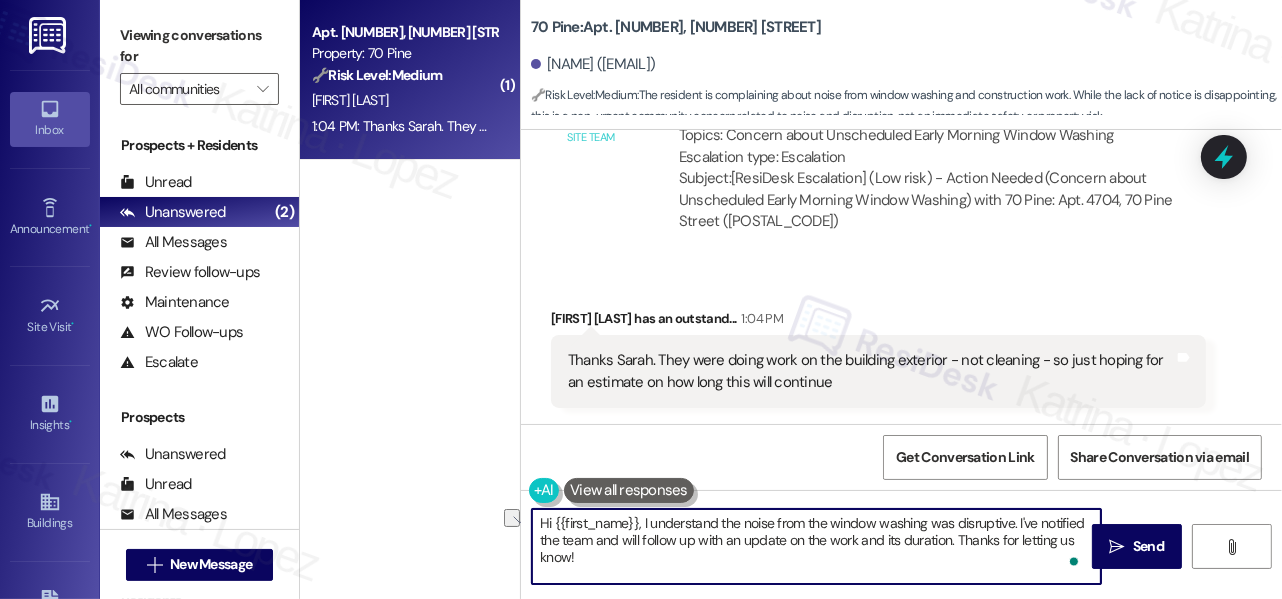 drag, startPoint x: 648, startPoint y: 522, endPoint x: 415, endPoint y: 519, distance: 233.01932 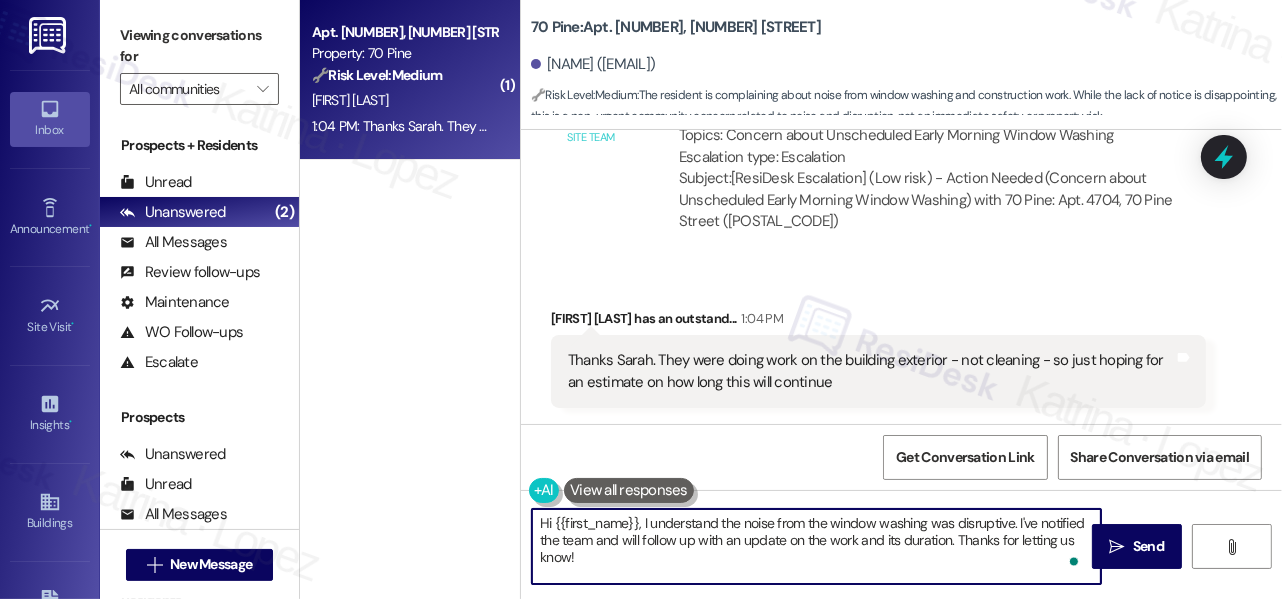 drag, startPoint x: 642, startPoint y: 525, endPoint x: 485, endPoint y: 529, distance: 157.05095 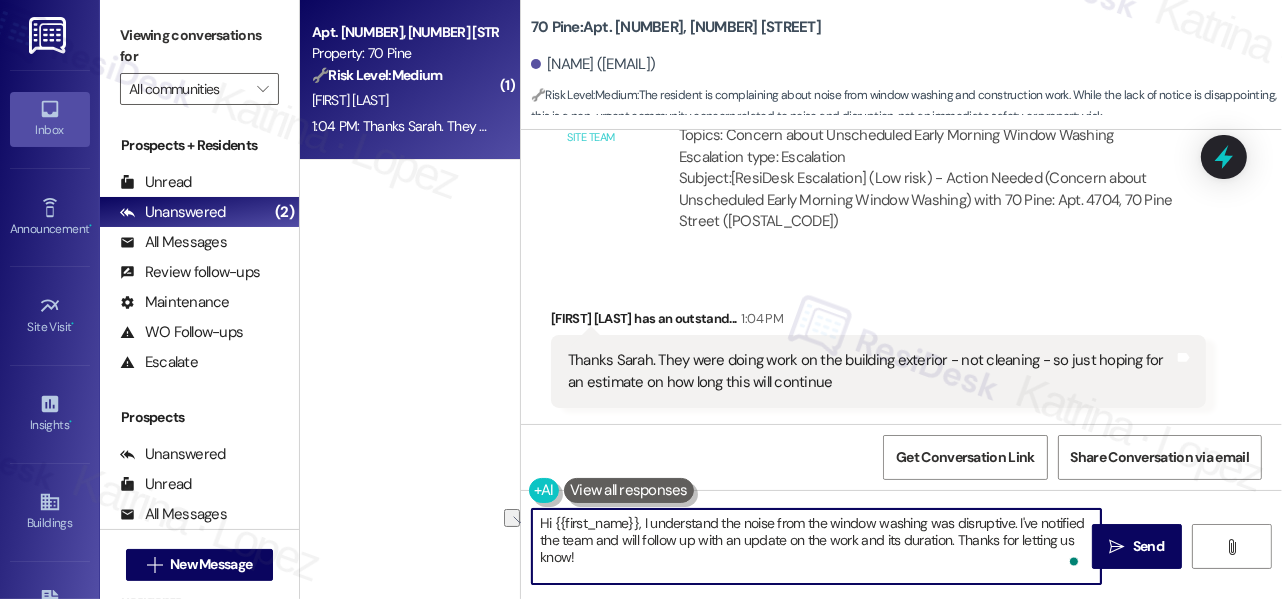 click on "Hi {{first_name}}, I understand the noise from the window washing was disruptive. I've notified the team and will follow up with an update on the work and its duration. Thanks for letting us know!" at bounding box center [816, 546] 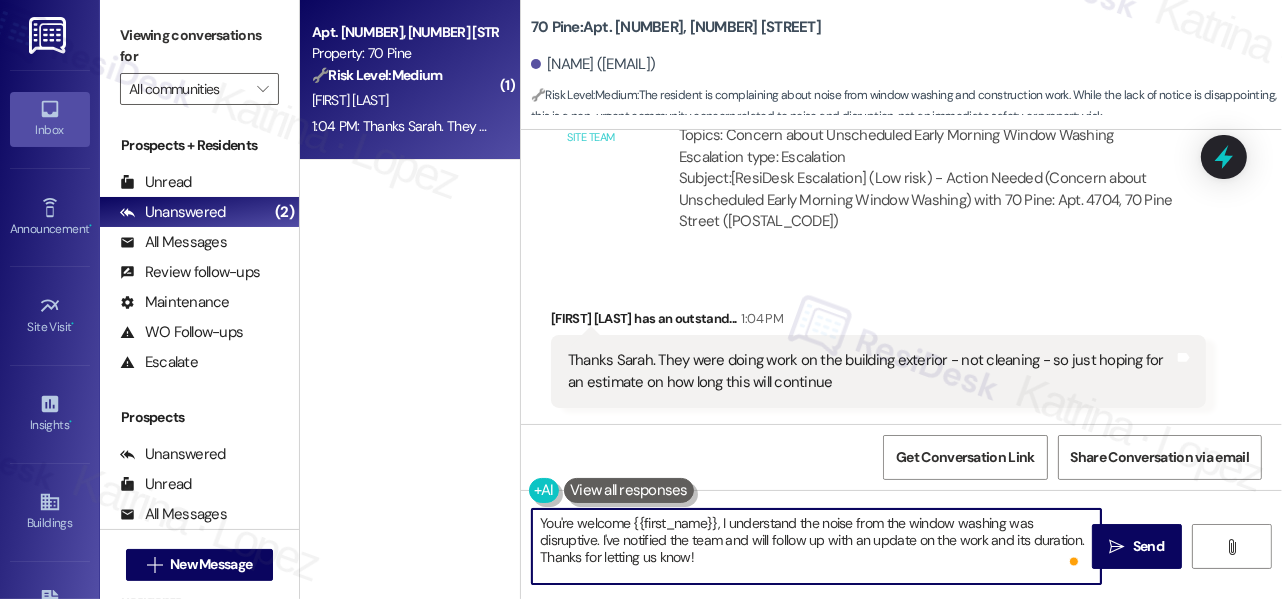 drag, startPoint x: 627, startPoint y: 521, endPoint x: 719, endPoint y: 499, distance: 94.59387 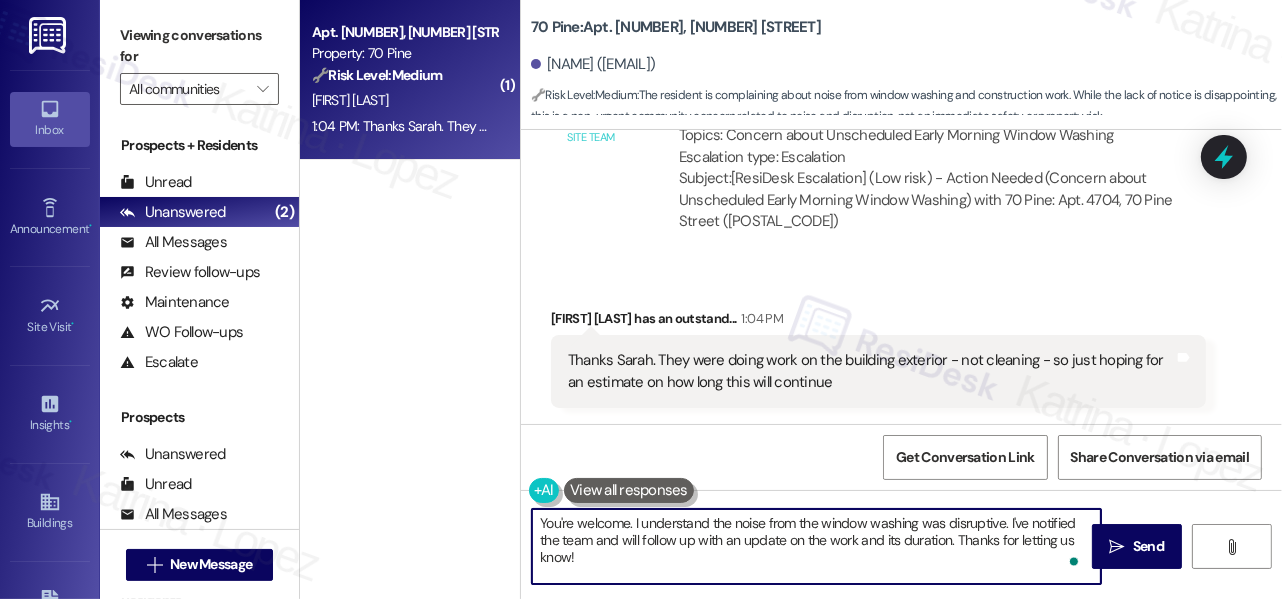 click on "You're welcome. I understand the noise from the window washing was disruptive. I've notified the team and will follow up with an update on the work and its duration. Thanks for letting us know!" at bounding box center [816, 546] 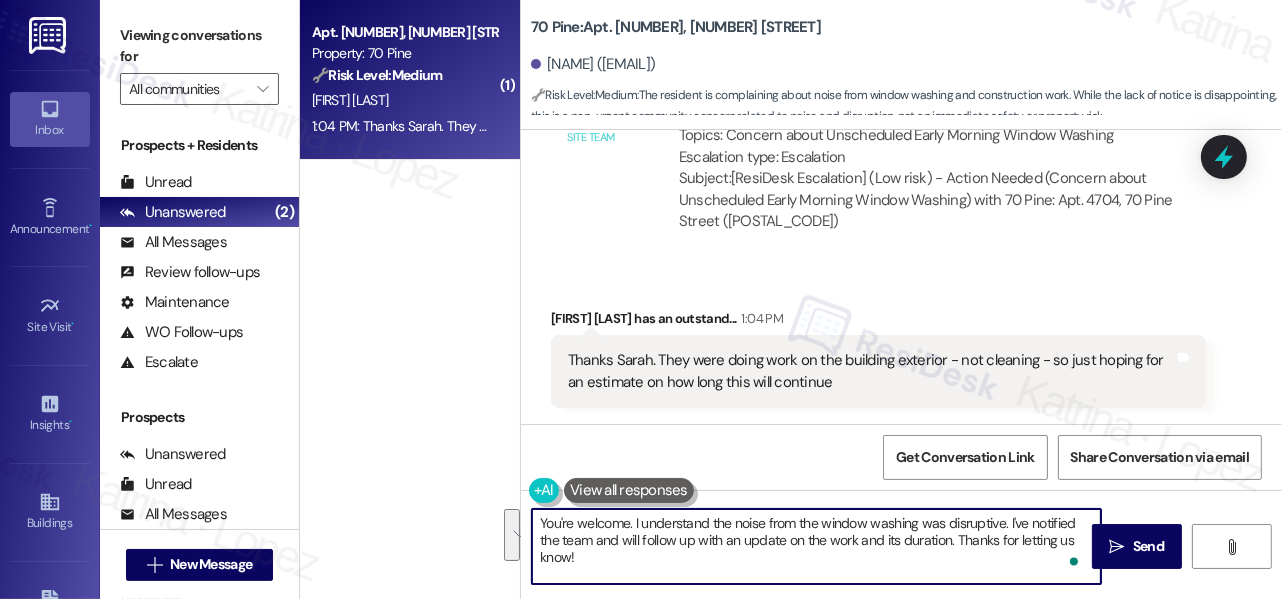 click on "You're welcome. I understand the noise from the window washing was disruptive. I've notified the team and will follow up with an update on the work and its duration. Thanks for letting us know!" at bounding box center [816, 546] 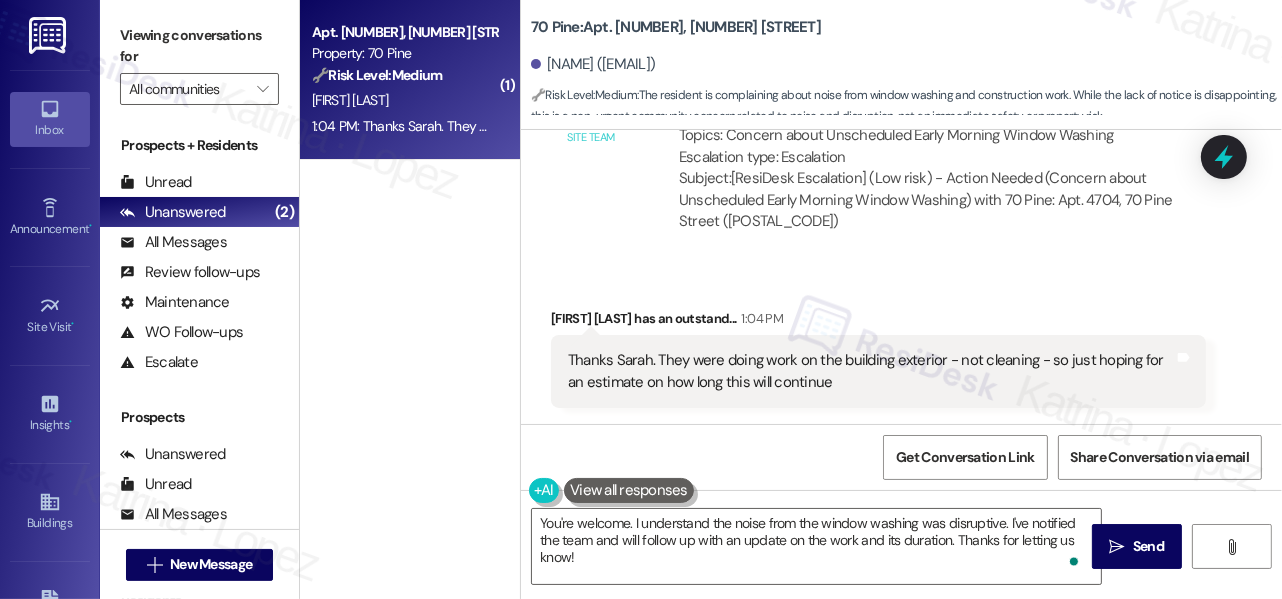 drag, startPoint x: 872, startPoint y: 352, endPoint x: 1090, endPoint y: 374, distance: 219.10728 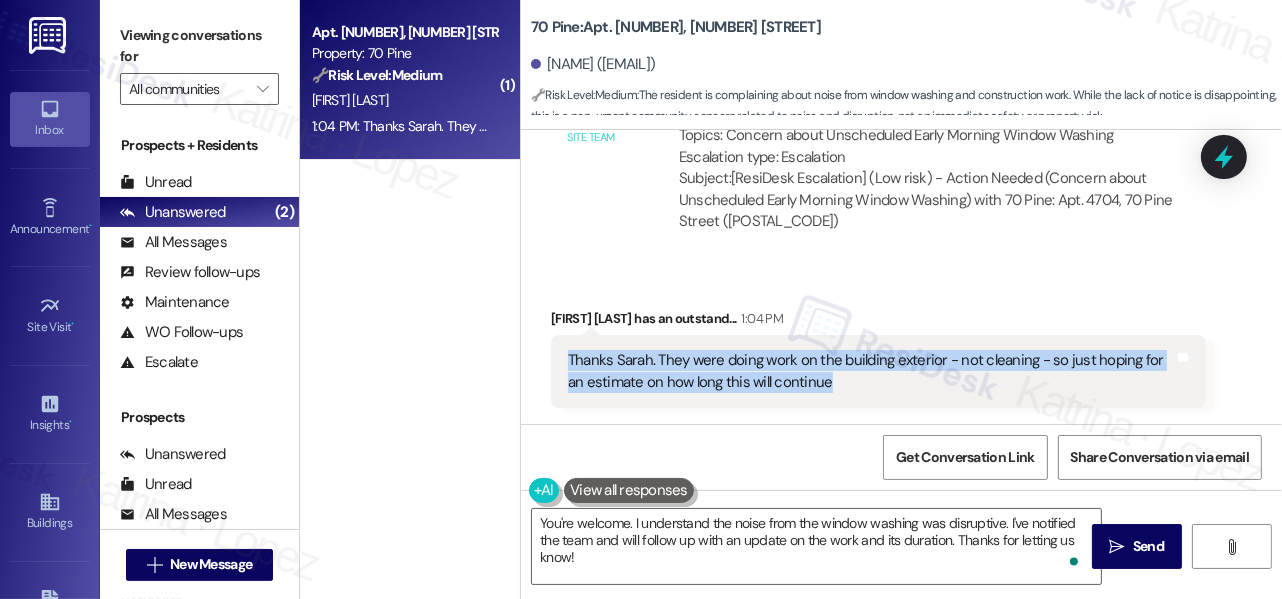 click on "Thanks Sarah. They were doing work on the building exterior - not cleaning - so just hoping for an estimate on how long this will continue" at bounding box center (871, 371) 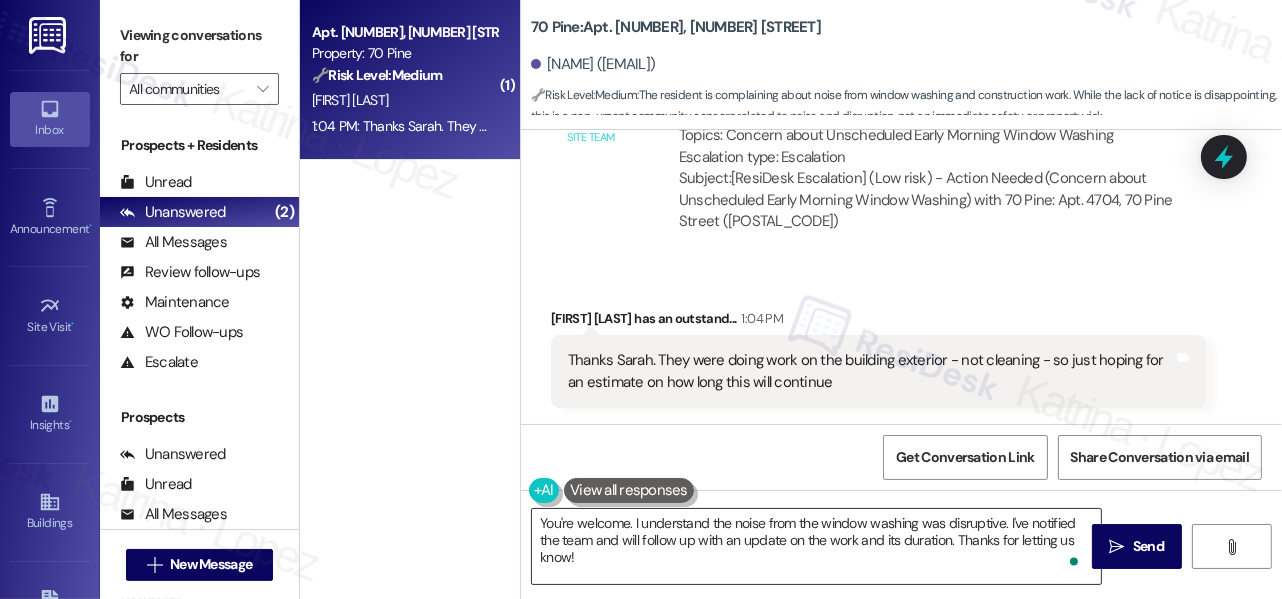 click on "You're welcome. I understand the noise from the window washing was disruptive. I've notified the team and will follow up with an update on the work and its duration. Thanks for letting us know!" at bounding box center [816, 546] 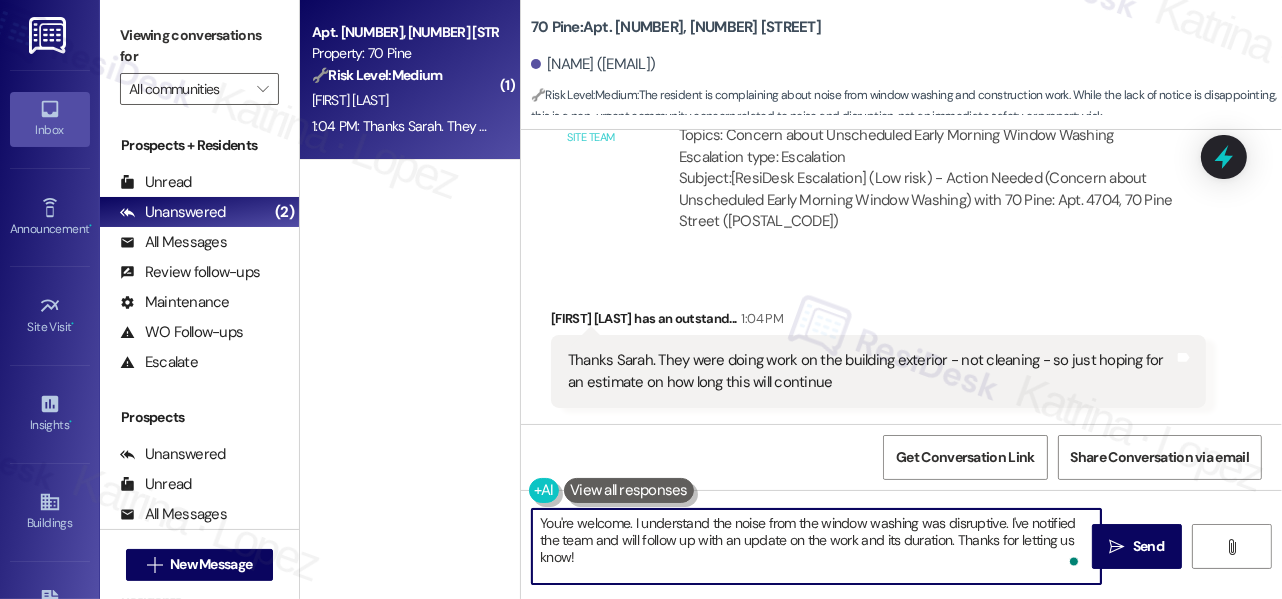 drag, startPoint x: 761, startPoint y: 519, endPoint x: 953, endPoint y: 519, distance: 192 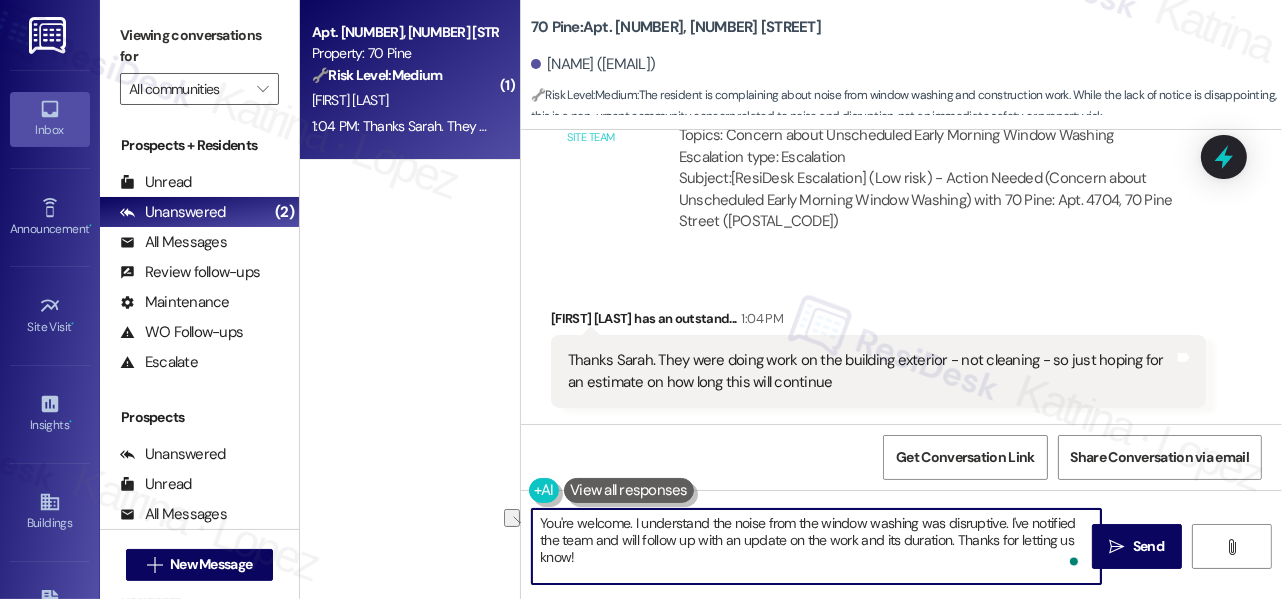 click on "You're welcome. I understand the noise from the window washing was disruptive. I've notified the team and will follow up with an update on the work and its duration. Thanks for letting us know!" at bounding box center (816, 546) 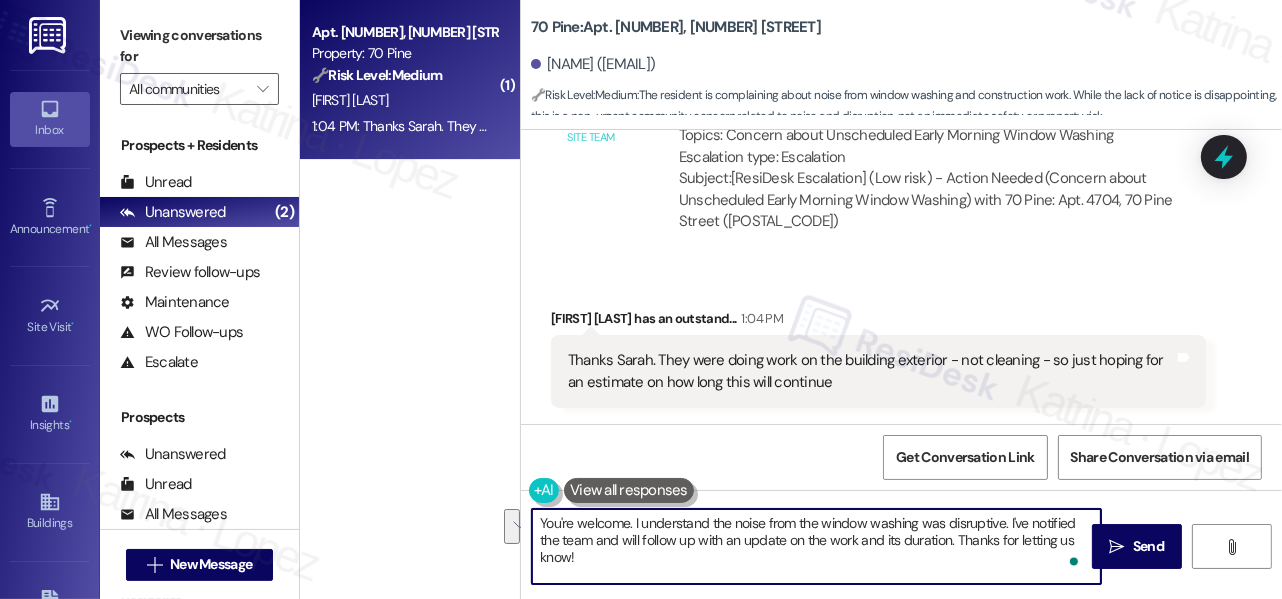 drag, startPoint x: 1004, startPoint y: 524, endPoint x: 818, endPoint y: 534, distance: 186.26862 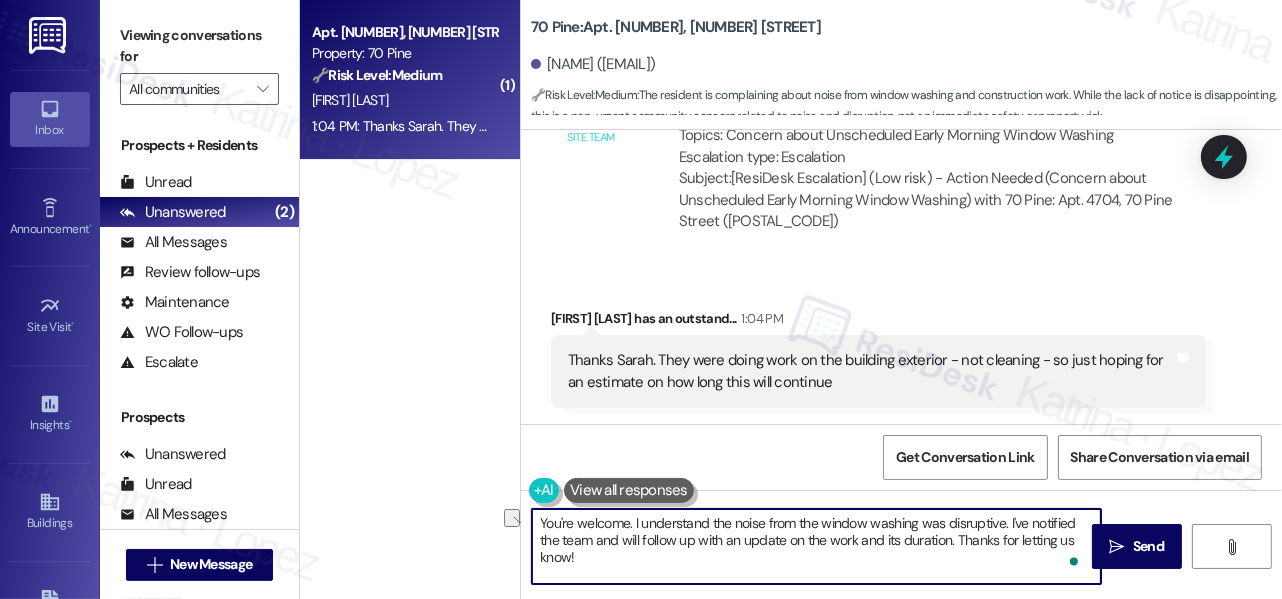 drag, startPoint x: 826, startPoint y: 519, endPoint x: 910, endPoint y: 511, distance: 84.38009 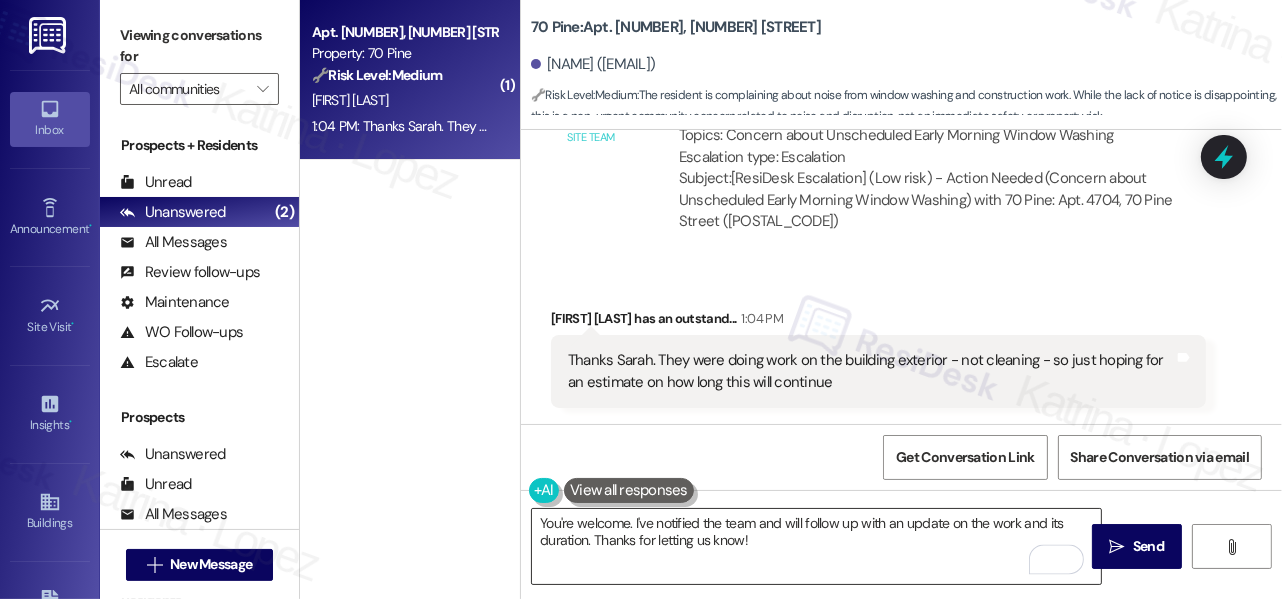 drag, startPoint x: 850, startPoint y: 533, endPoint x: 824, endPoint y: 537, distance: 26.305893 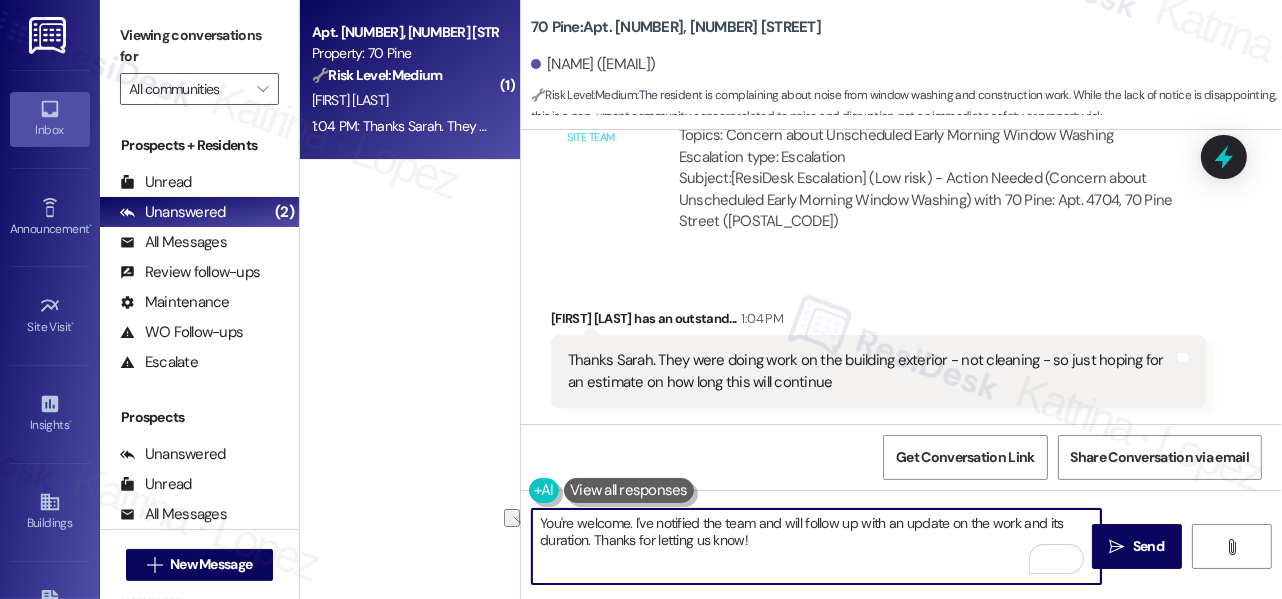 click on "You're welcome. I've notified the team and will follow up with an update on the work and its duration. Thanks for letting us know!" at bounding box center [816, 546] 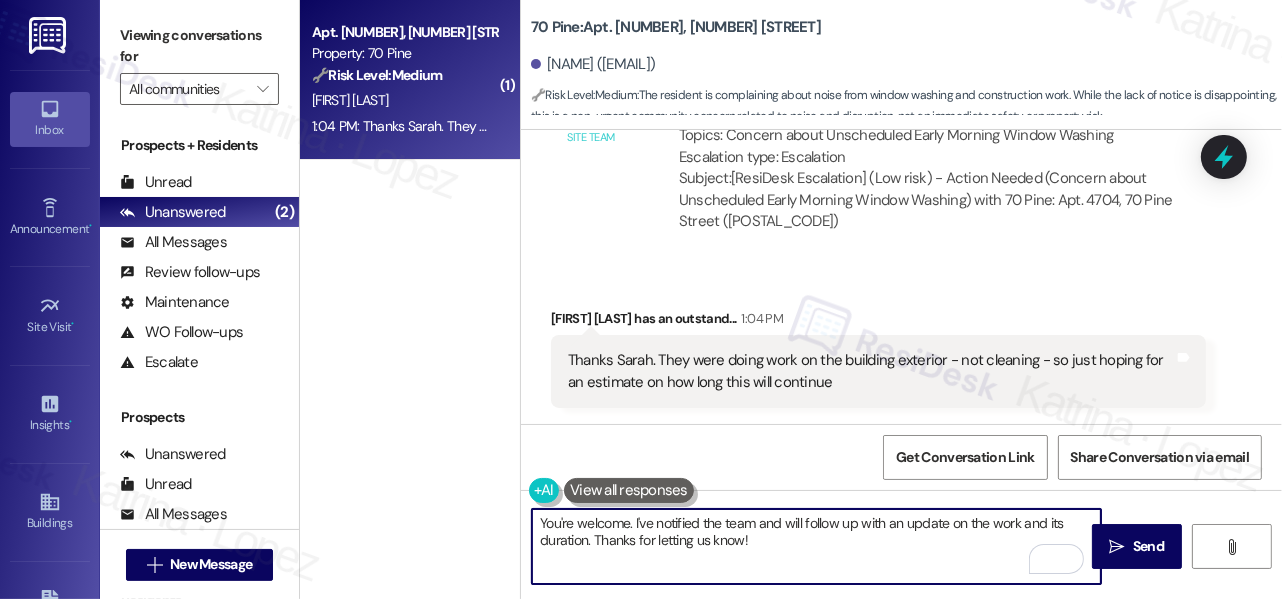 drag, startPoint x: 802, startPoint y: 540, endPoint x: 768, endPoint y: 533, distance: 34.713108 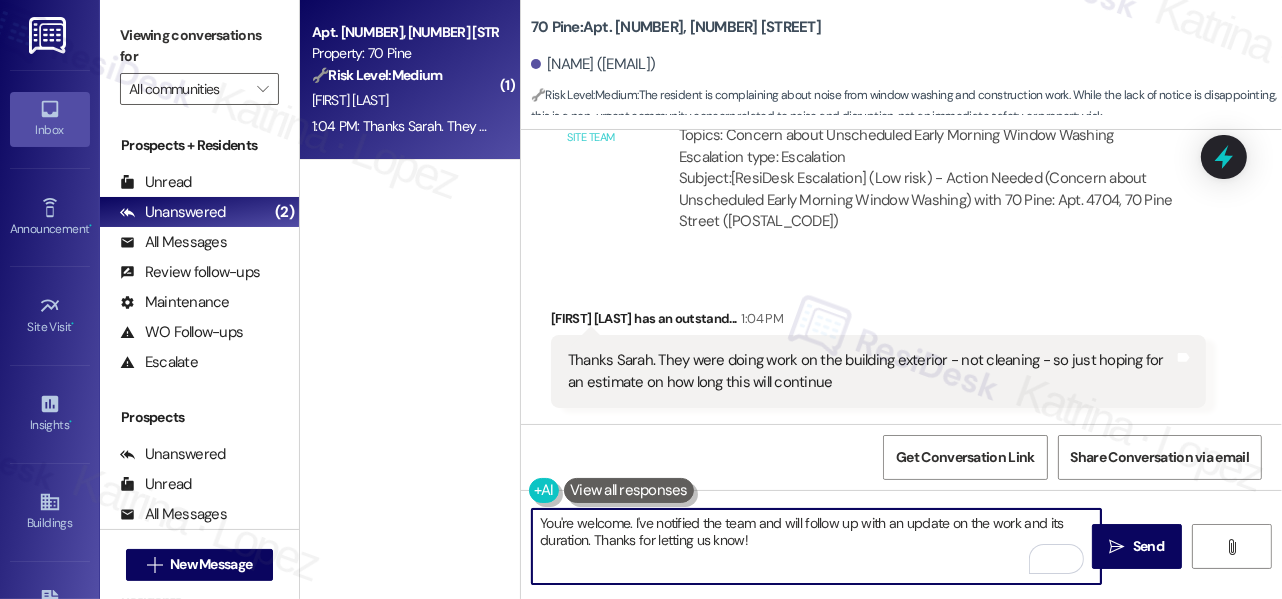 click on "You're welcome. I've notified the team and will follow up with an update on the work and its duration. Thanks for letting us know!" at bounding box center (816, 546) 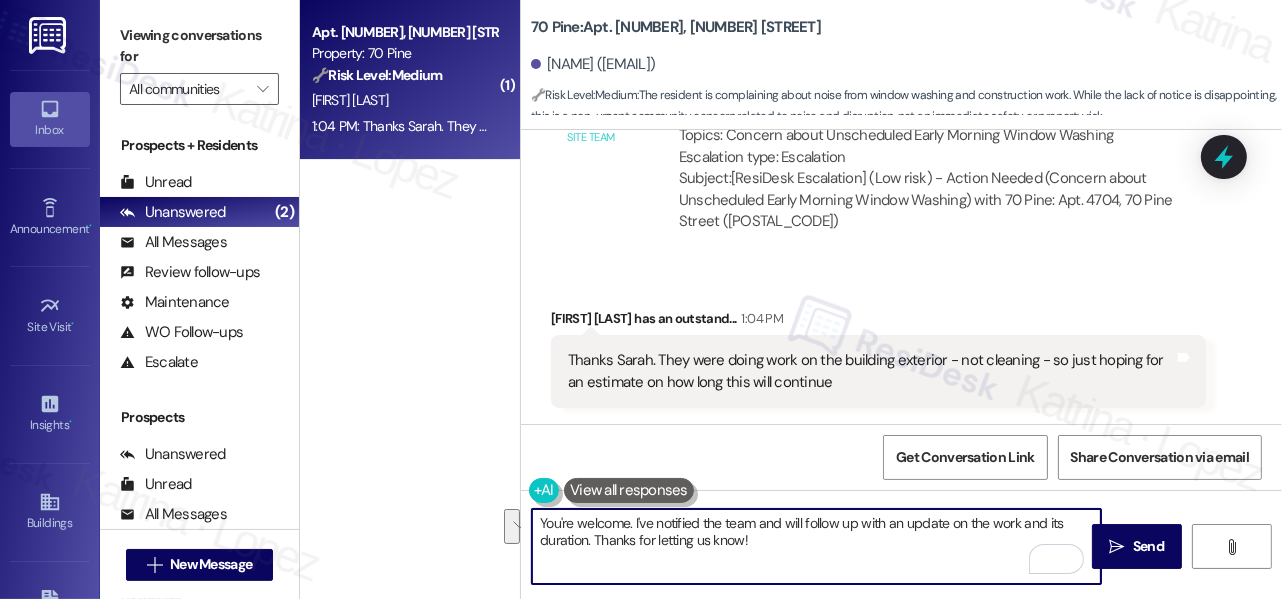drag, startPoint x: 778, startPoint y: 530, endPoint x: 613, endPoint y: 538, distance: 165.19383 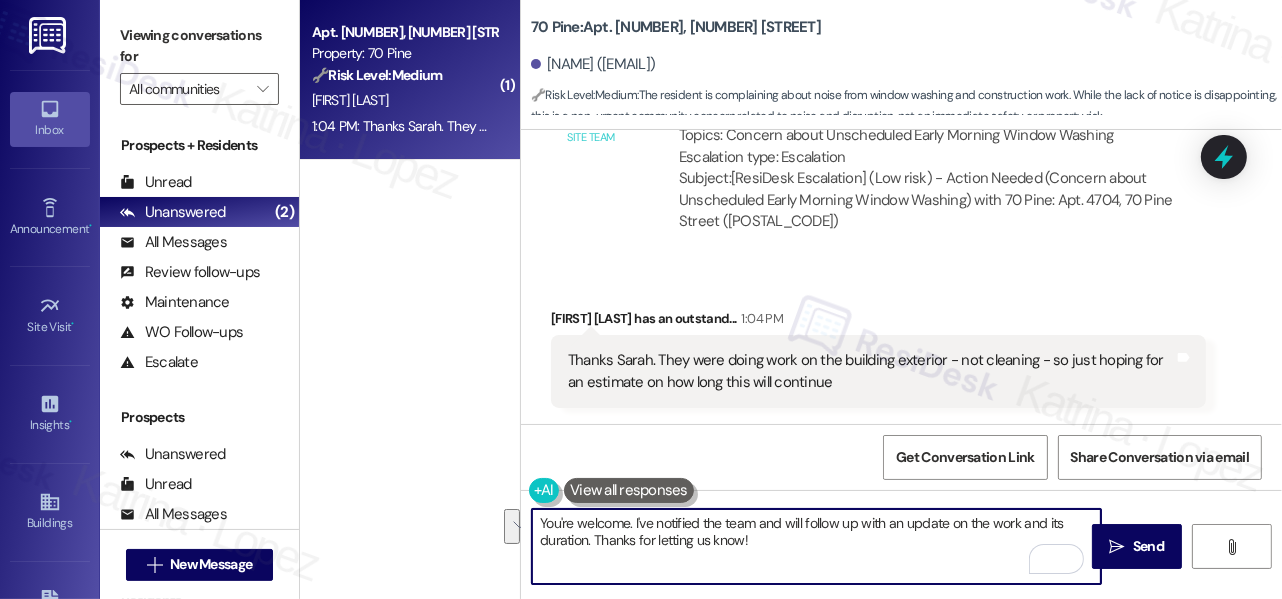 click on "You're welcome. I've notified the team and will follow up with an update on the work and its duration. Thanks for letting us know!" at bounding box center (816, 546) 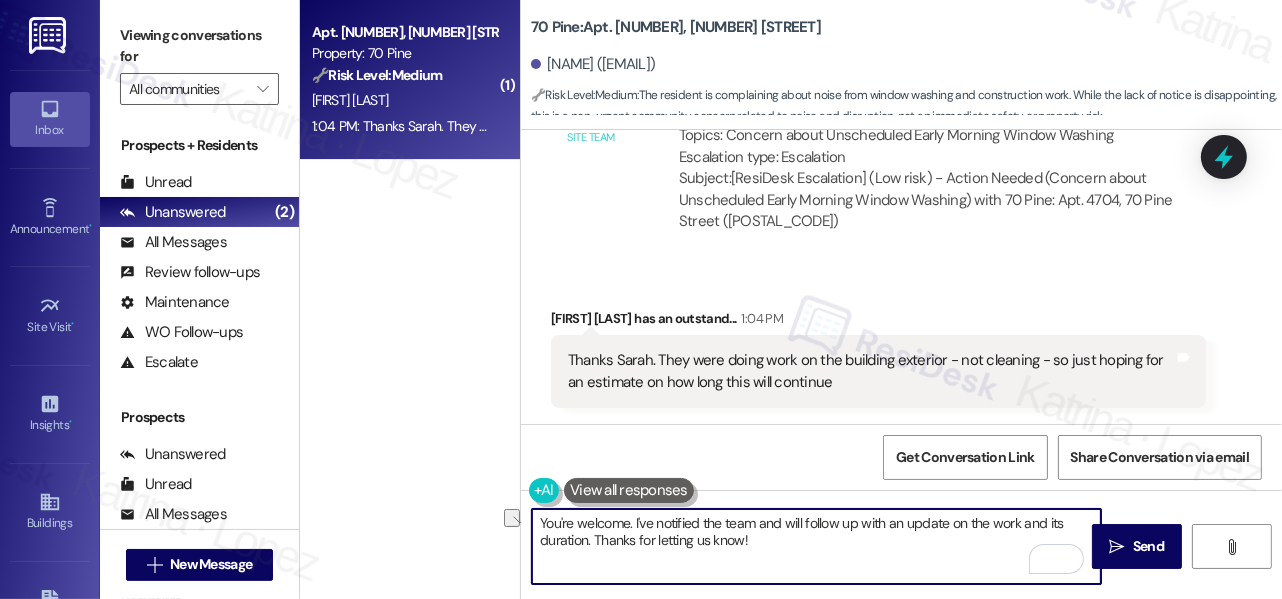 drag, startPoint x: 792, startPoint y: 539, endPoint x: 593, endPoint y: 548, distance: 199.20341 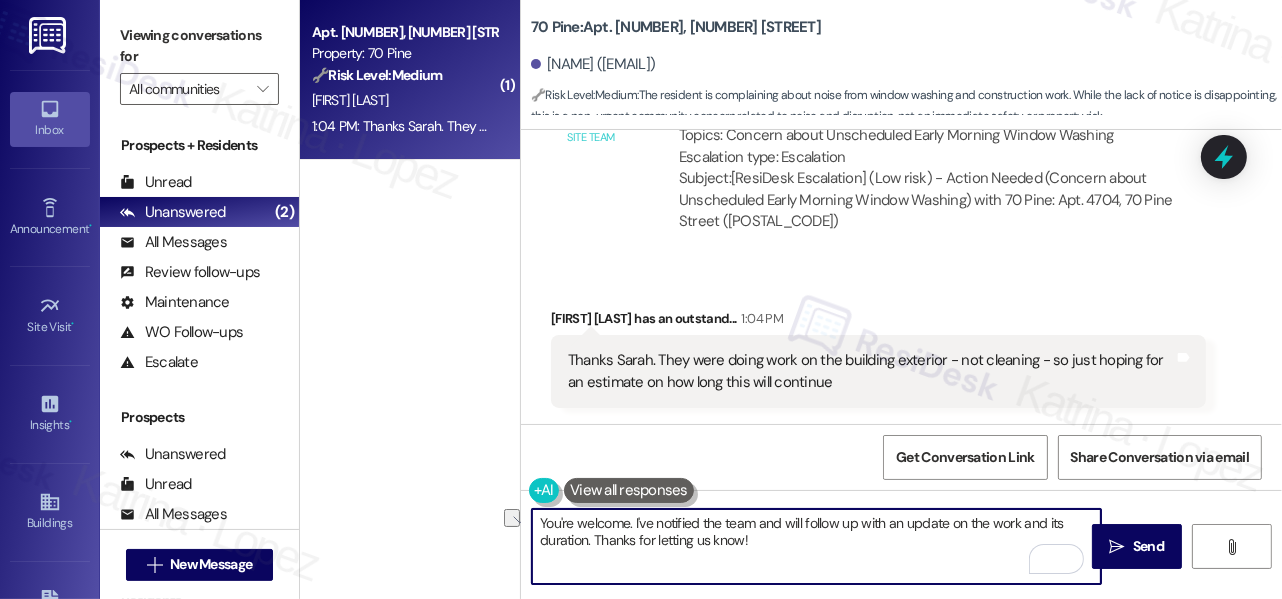 click on "You're welcome. I've notified the team and will follow up with an update on the work and its duration. Thanks for letting us know!" at bounding box center [816, 546] 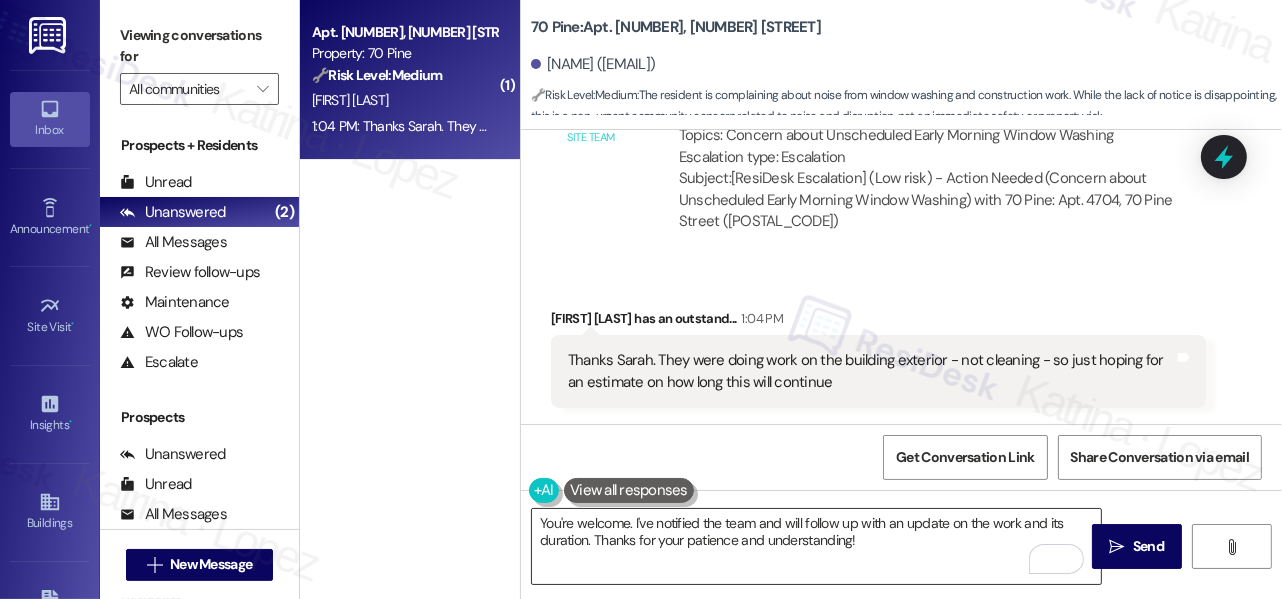 drag, startPoint x: 1128, startPoint y: 535, endPoint x: 862, endPoint y: 540, distance: 266.047 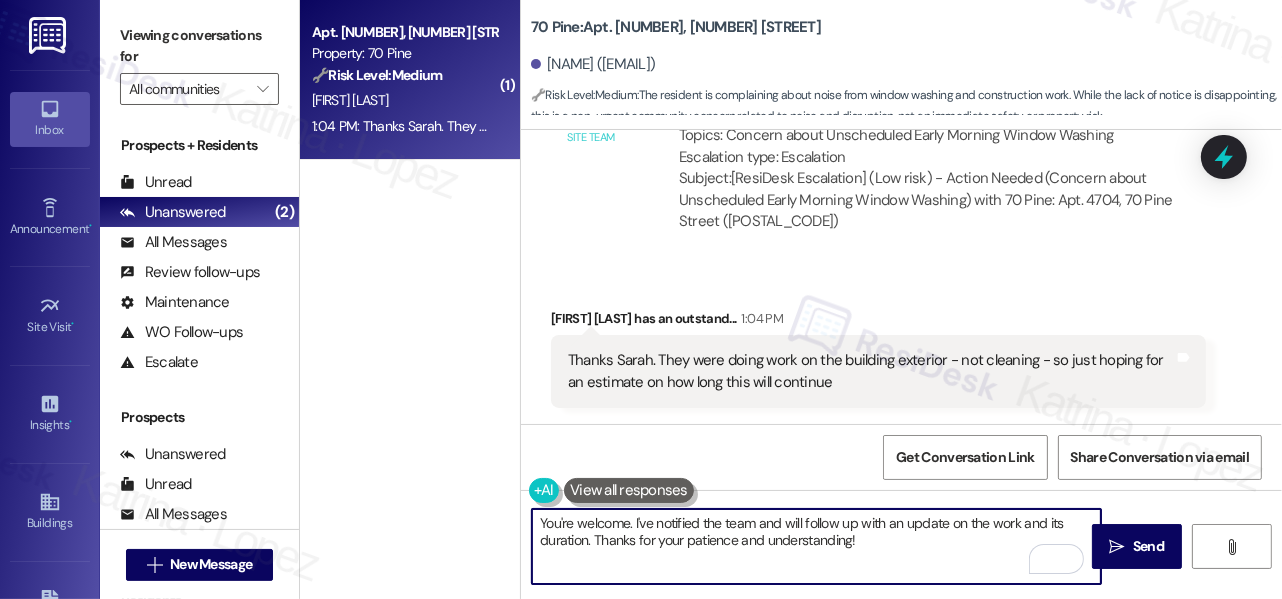 click on "You're welcome. I've notified the team and will follow up with an update on the work and its duration. Thanks for your patience and understanding!" at bounding box center (816, 546) 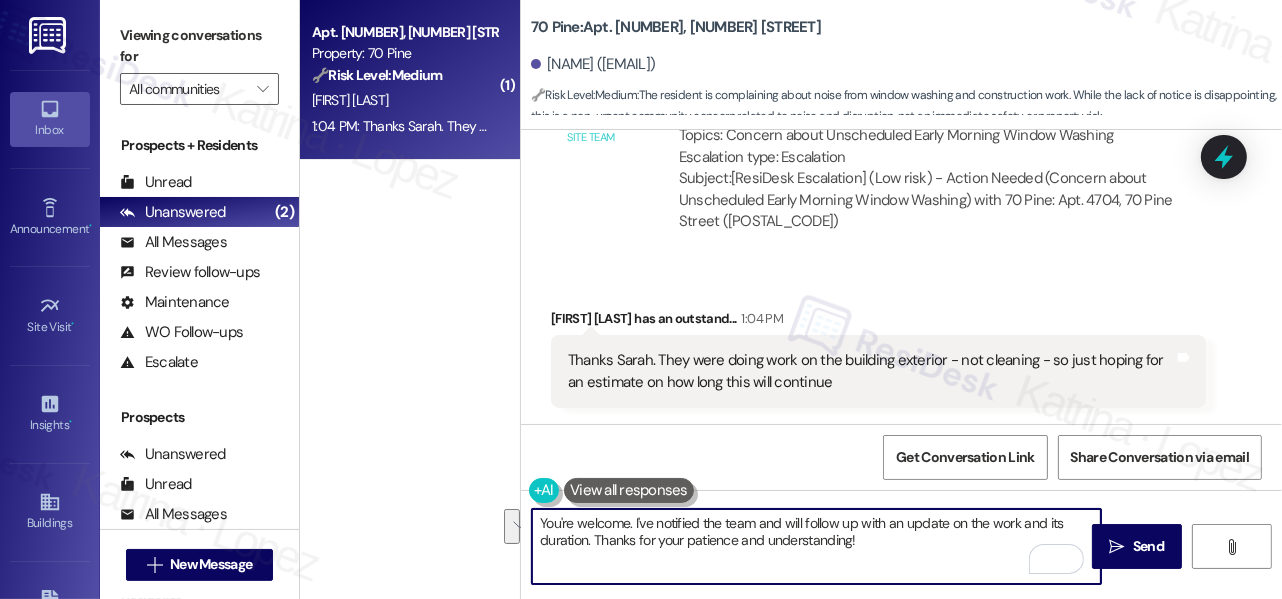 drag, startPoint x: 588, startPoint y: 542, endPoint x: 892, endPoint y: 512, distance: 305.47668 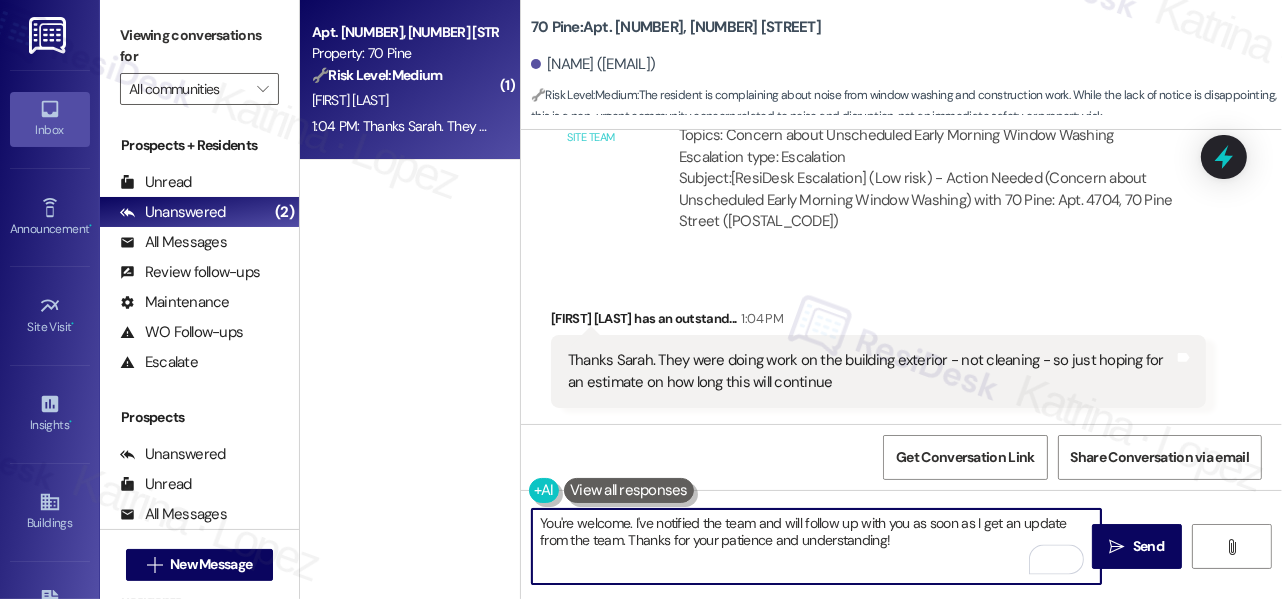click on "You're welcome. I've notified the team and will follow up with you as soon as I get an update from the team. Thanks for your patience and understanding!" at bounding box center (816, 546) 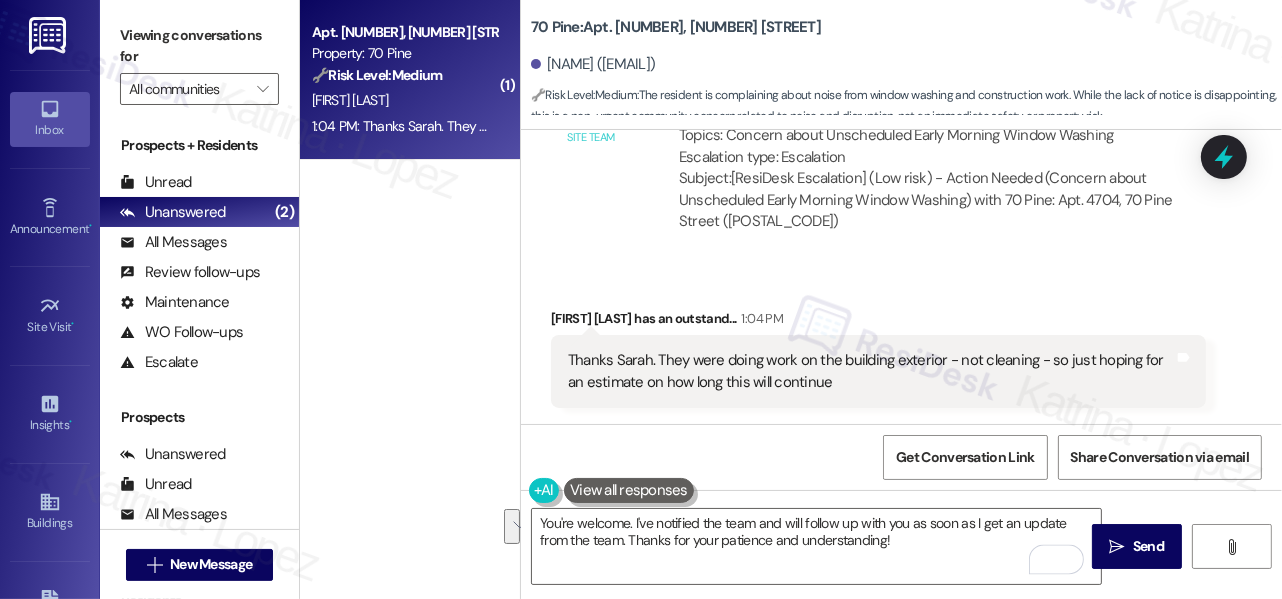 click on "Get Conversation Link Share Conversation via email" at bounding box center [901, 457] 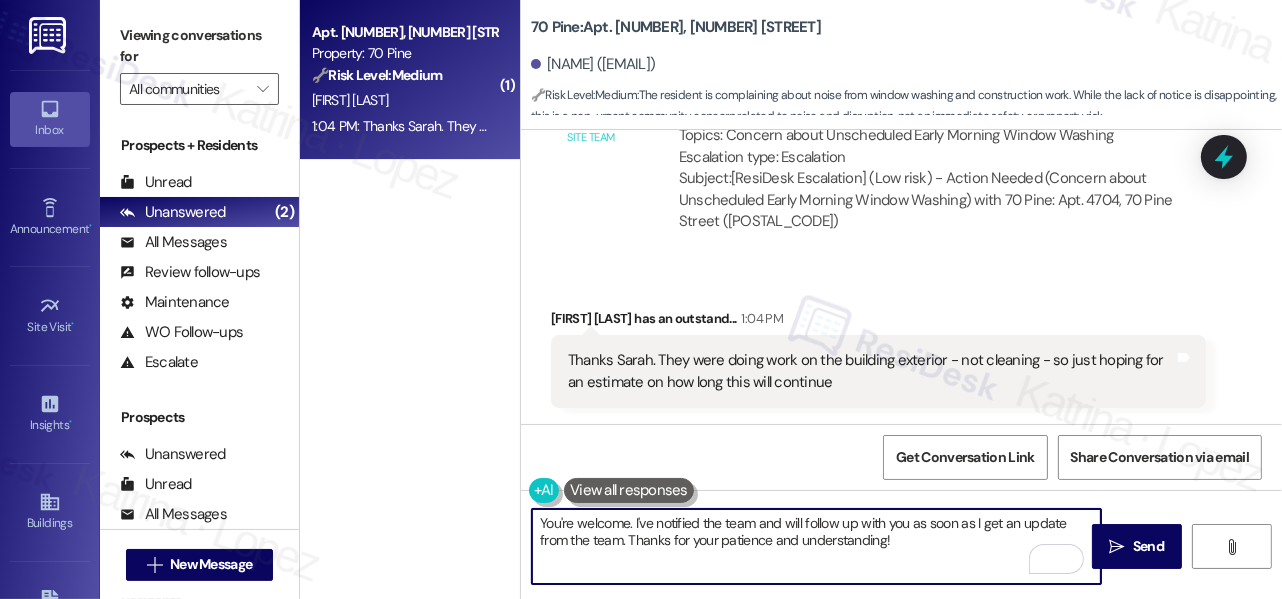 click on "You're welcome. I've notified the team and will follow up with you as soon as I get an update from the team. Thanks for your patience and understanding!" at bounding box center (816, 546) 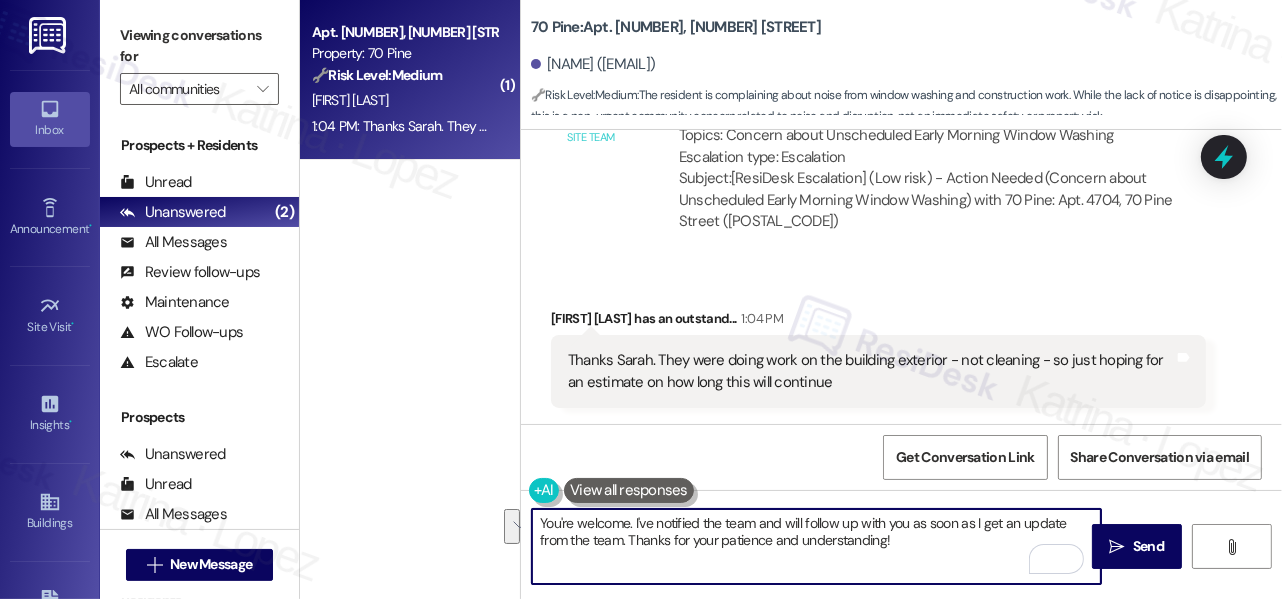 click on "You're welcome. I've notified the team and will follow up with you as soon as I get an update from the team. Thanks for your patience and understanding!" at bounding box center [816, 546] 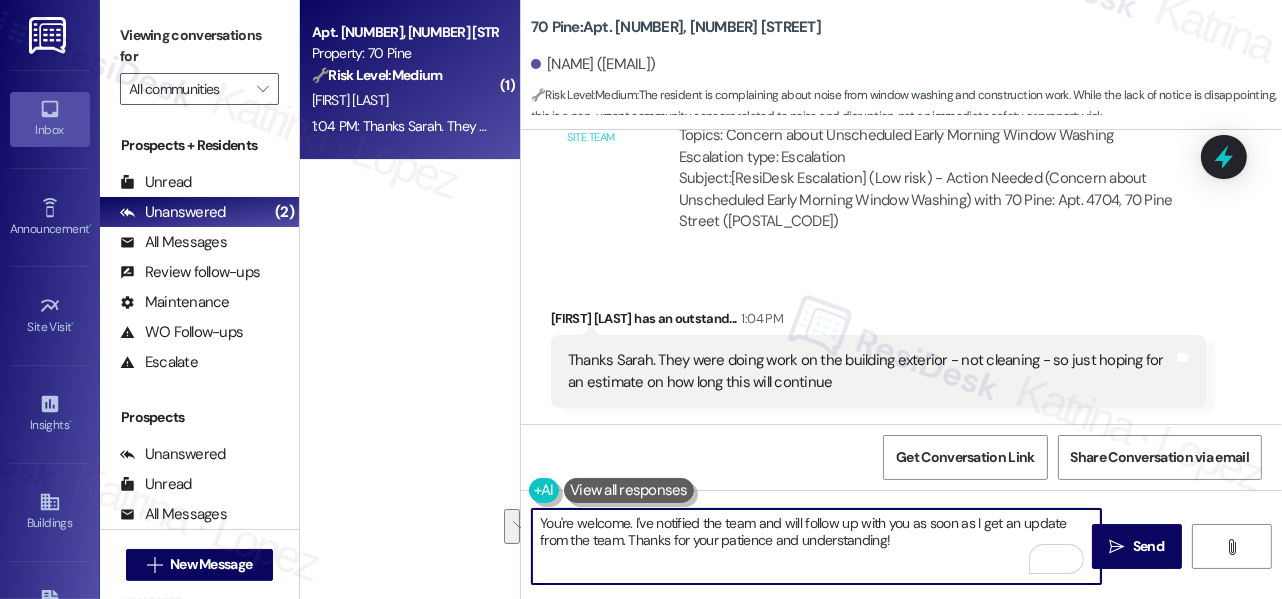 click on "You're welcome. I've notified the team and will follow up with you as soon as I get an update from the team. Thanks for your patience and understanding!" at bounding box center [816, 546] 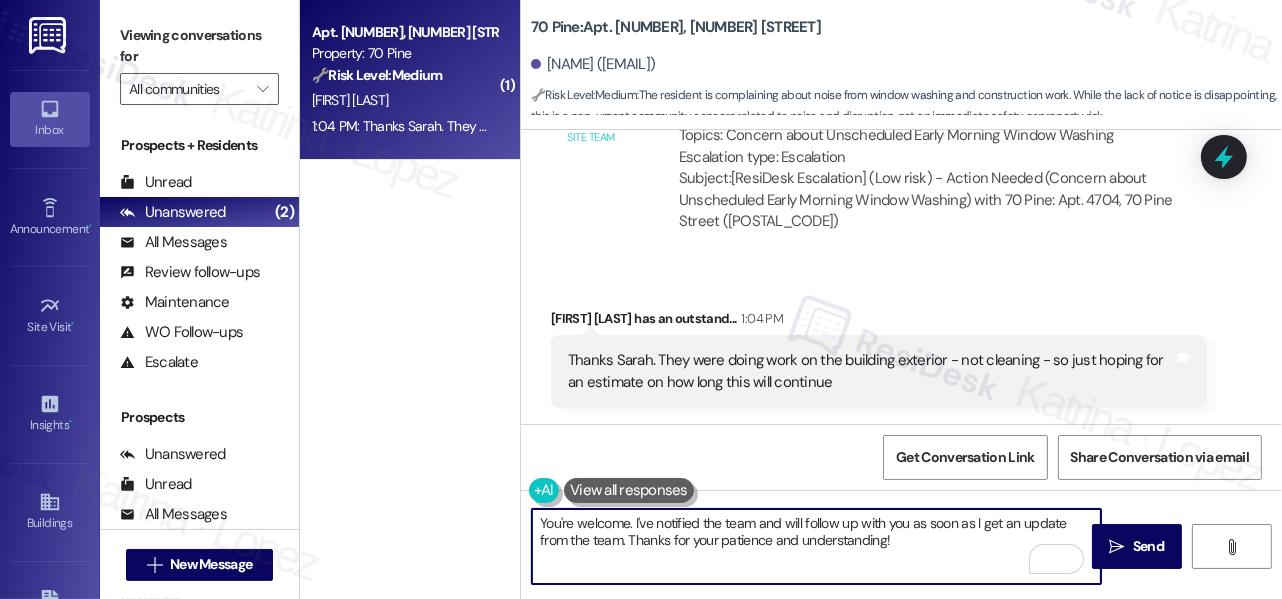 click on "You're welcome. I've notified the team and will follow up with you as soon as I get an update from the team. Thanks for your patience and understanding!" at bounding box center [816, 546] 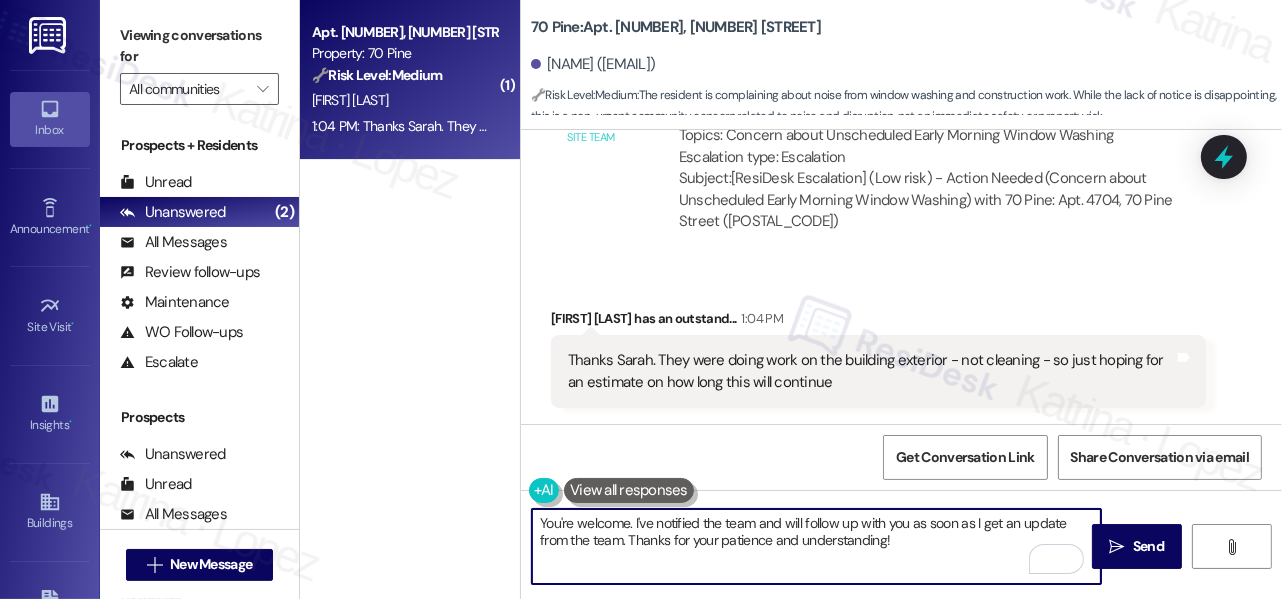 click on "You're welcome. I've notified the team and will follow up with you as soon as I get an update from the team. Thanks for your patience and understanding!" at bounding box center [816, 546] 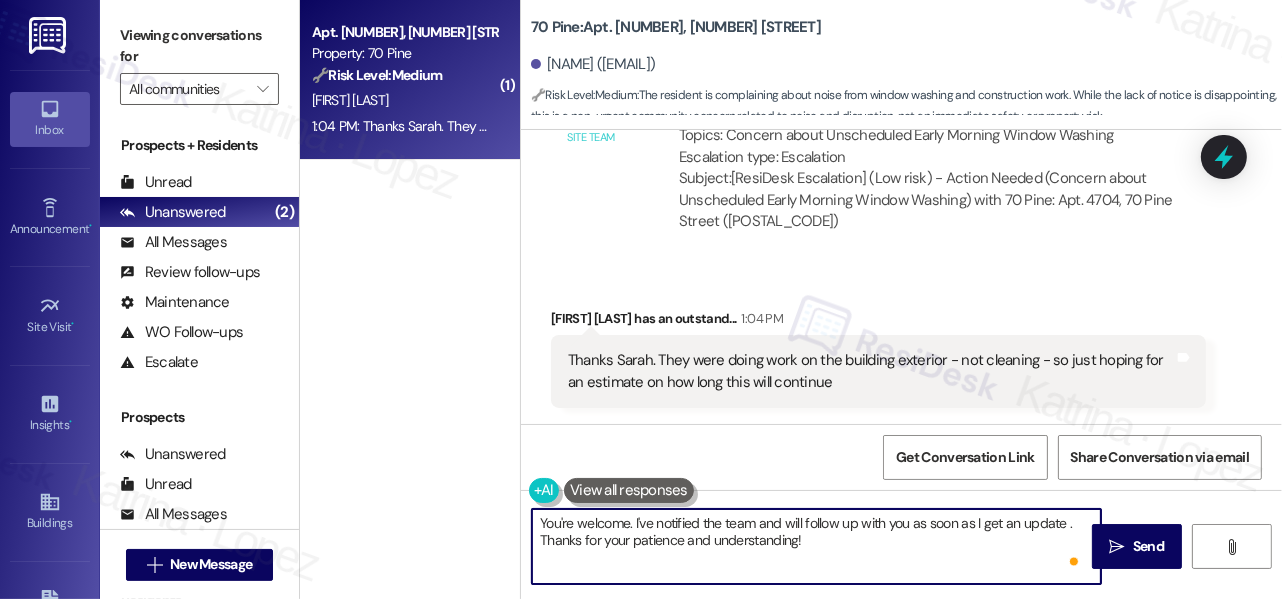 type on "You're welcome. I've notified the team and will follow up with you as soon as I get an update. Thanks for your patience and understanding!" 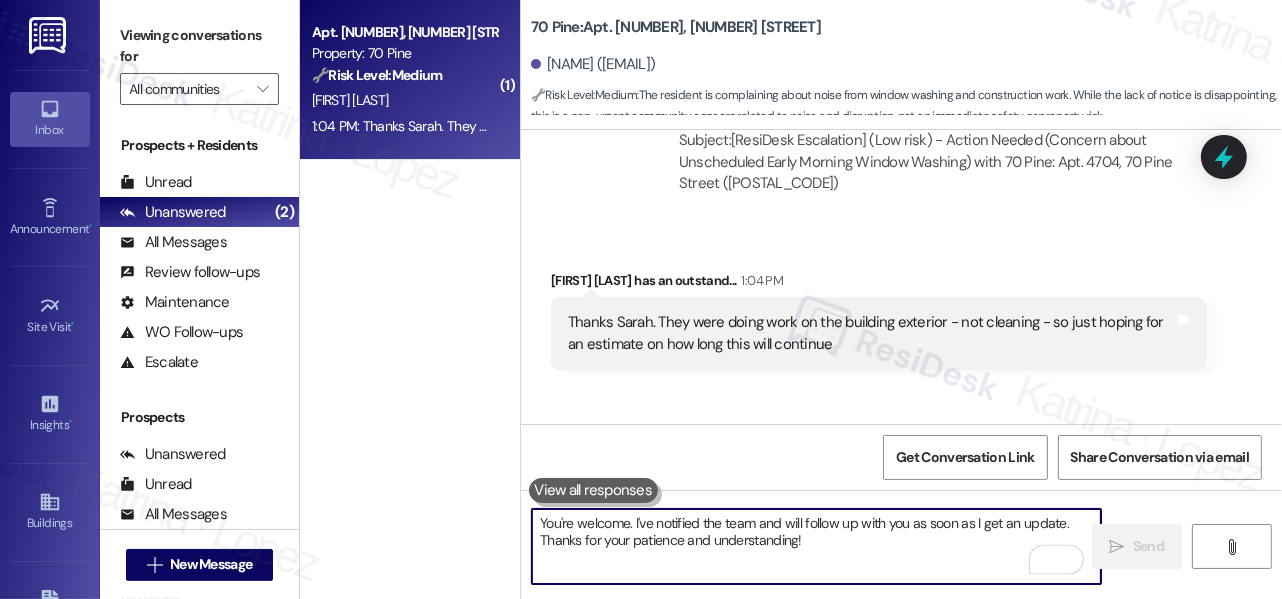 scroll, scrollTop: 13120, scrollLeft: 0, axis: vertical 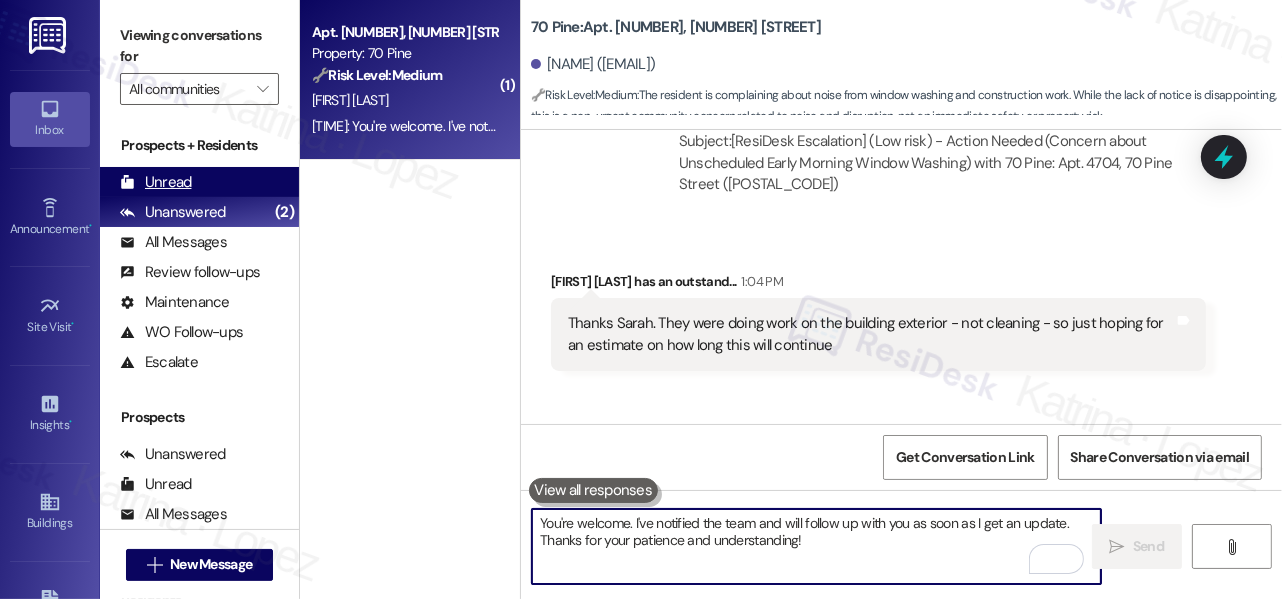 type 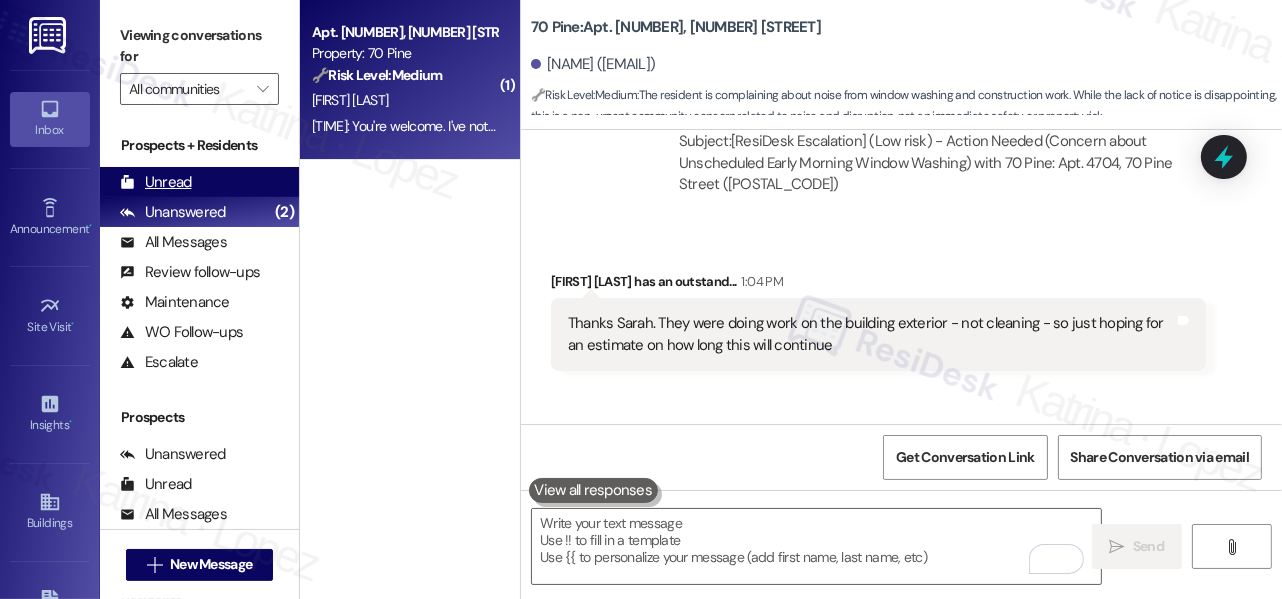 click on "Unread (0)" at bounding box center [199, 182] 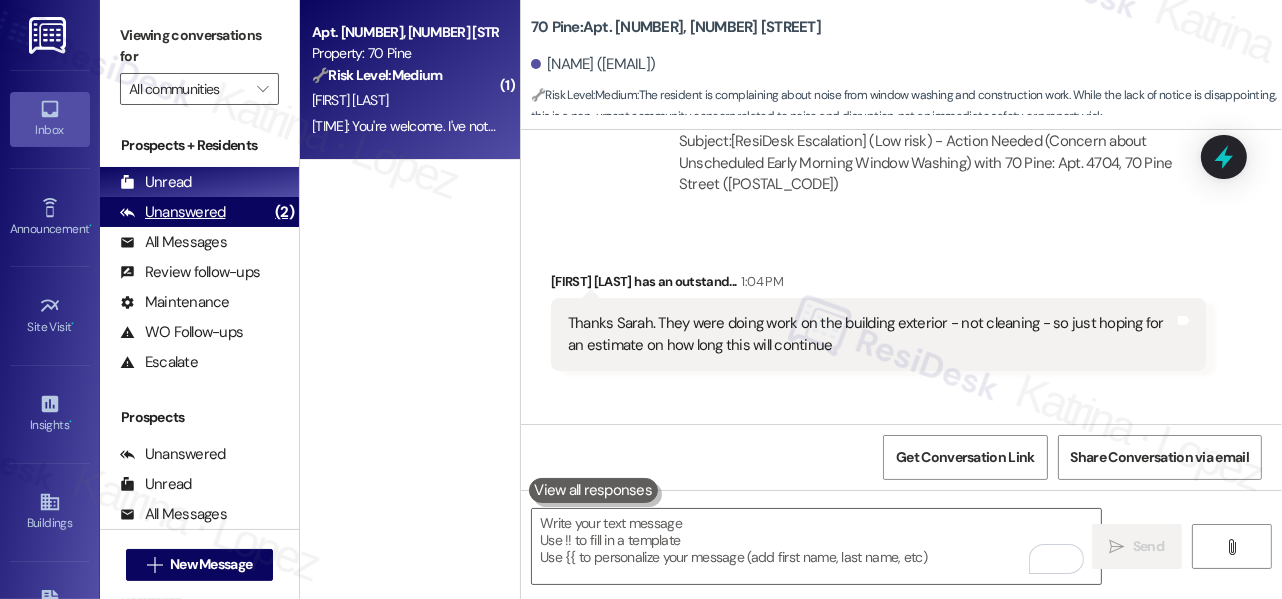click on "Unanswered" at bounding box center (173, 212) 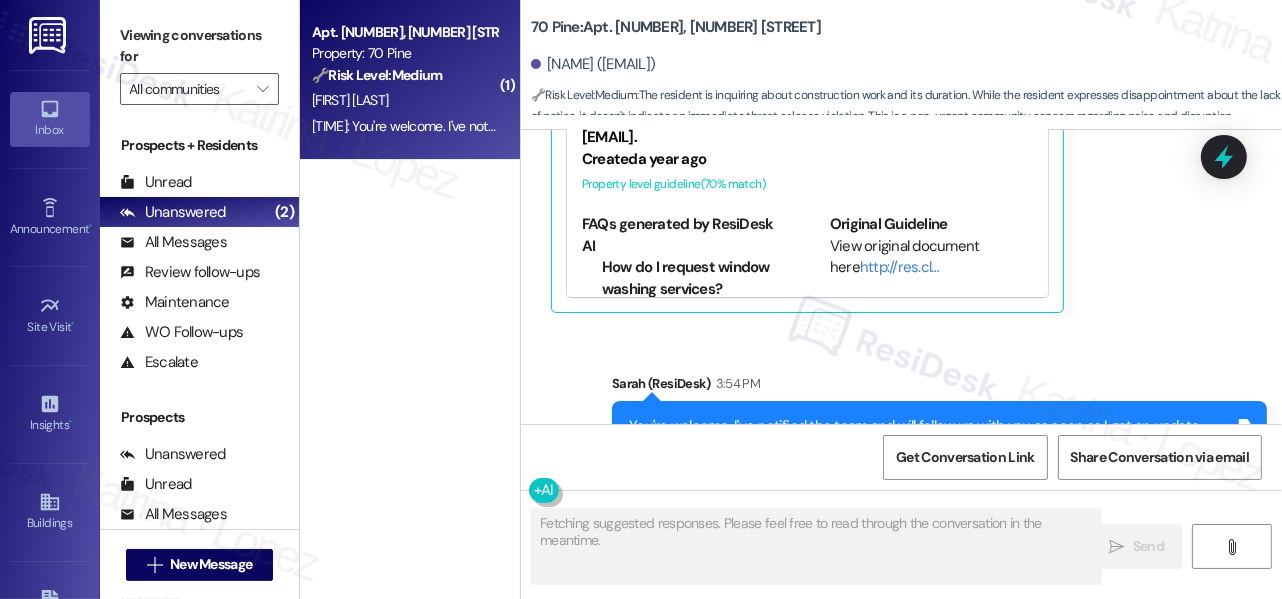 scroll, scrollTop: 13230, scrollLeft: 0, axis: vertical 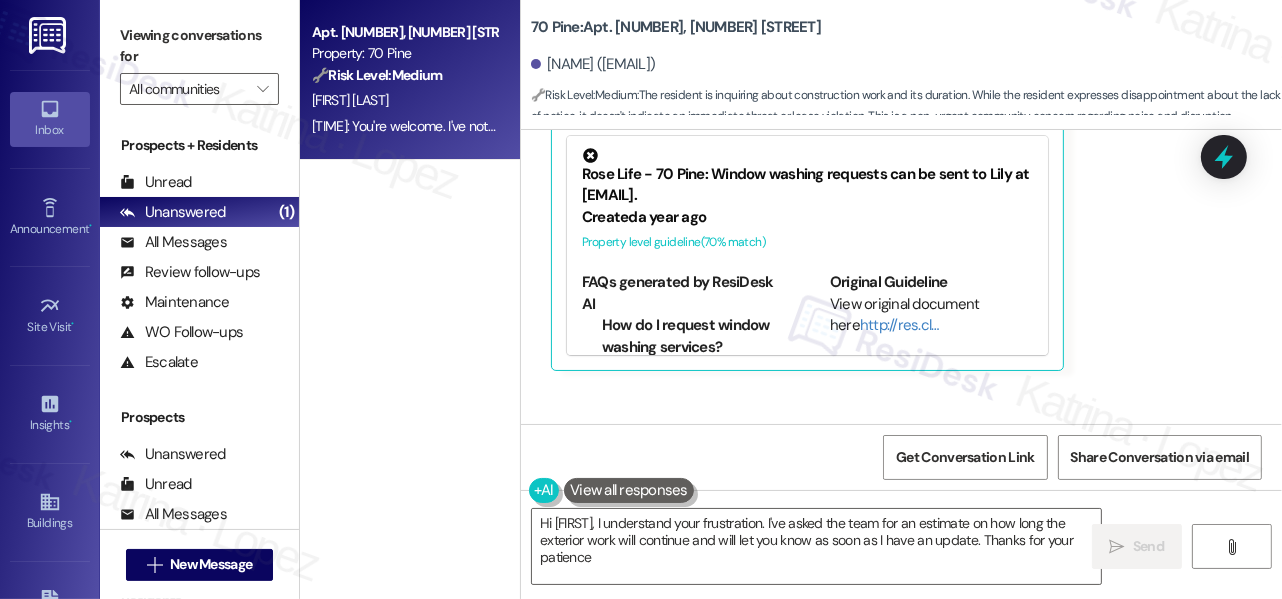 type on "Hi [FIRST], I understand your frustration. I've asked the team for an estimate on how long the exterior work will continue and will let you know as soon as I have an update. Thanks for your patience!" 